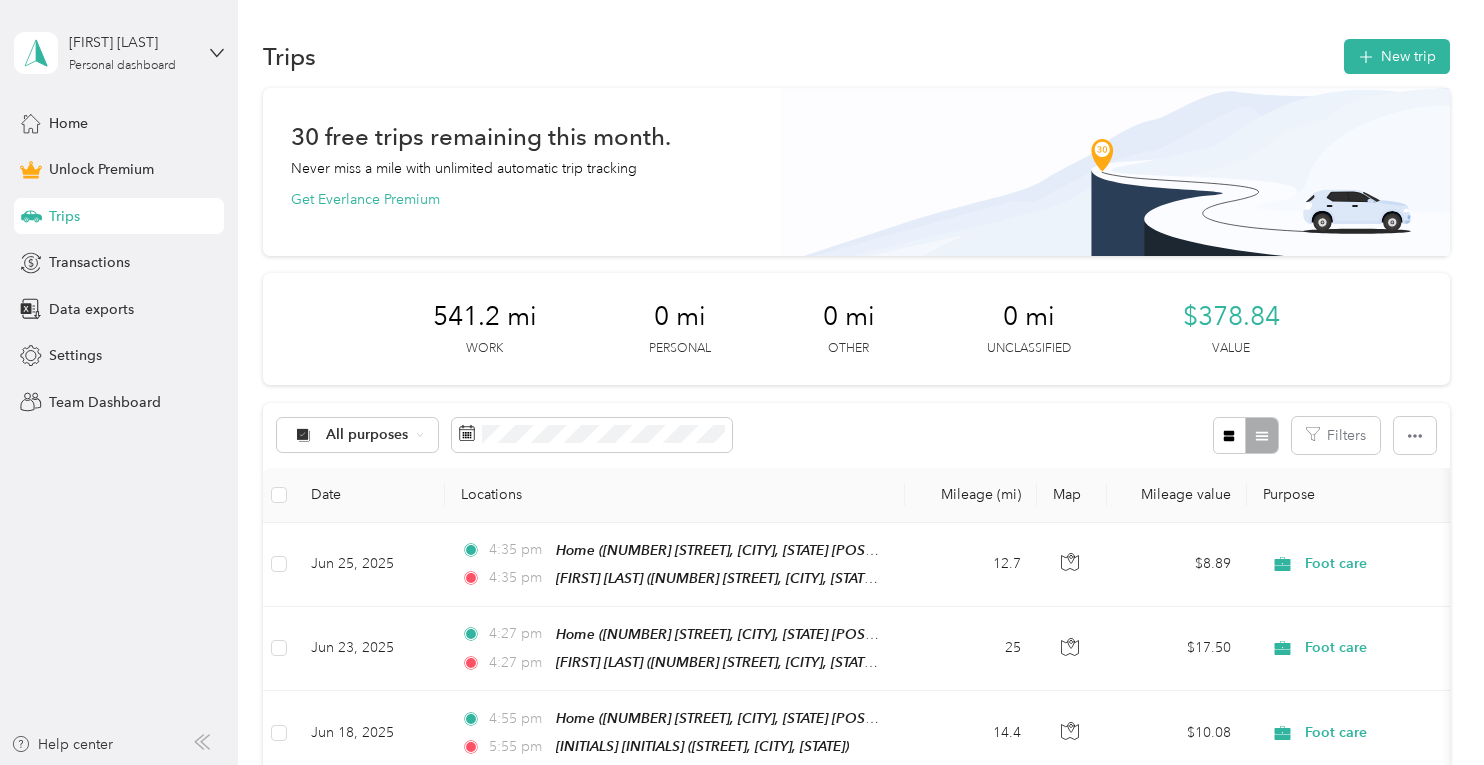 scroll, scrollTop: 0, scrollLeft: 0, axis: both 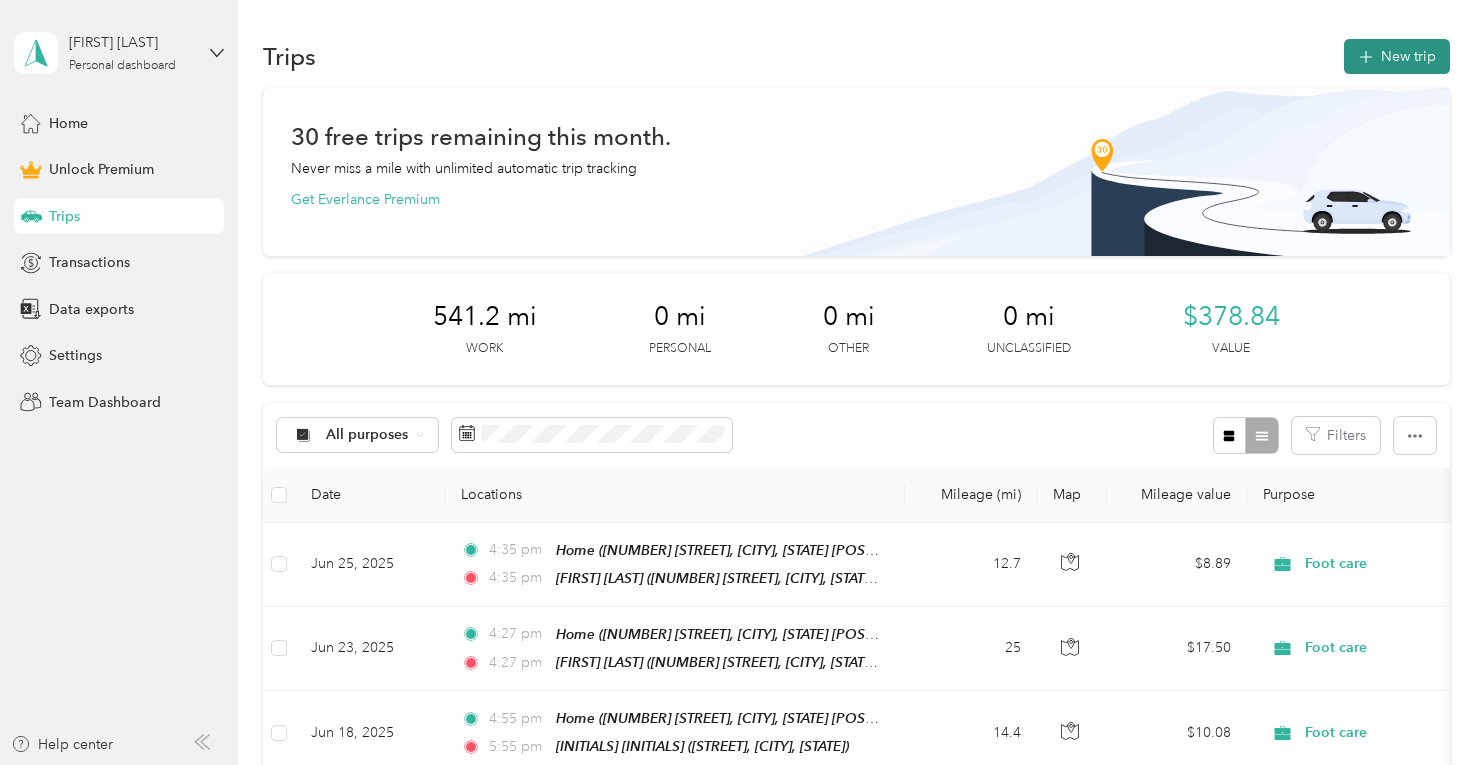 click 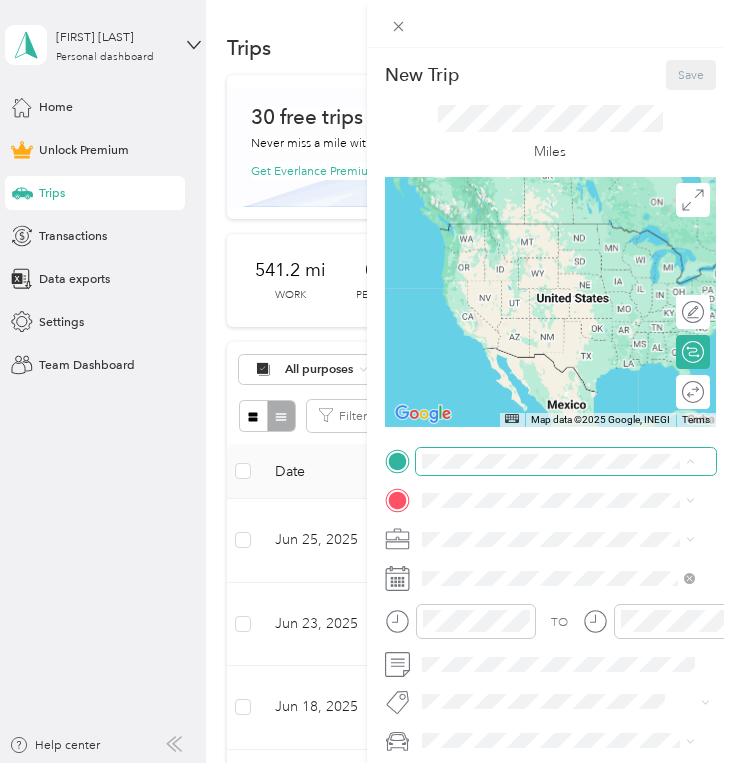click on "Flight to [CITY]" at bounding box center [362, 763] 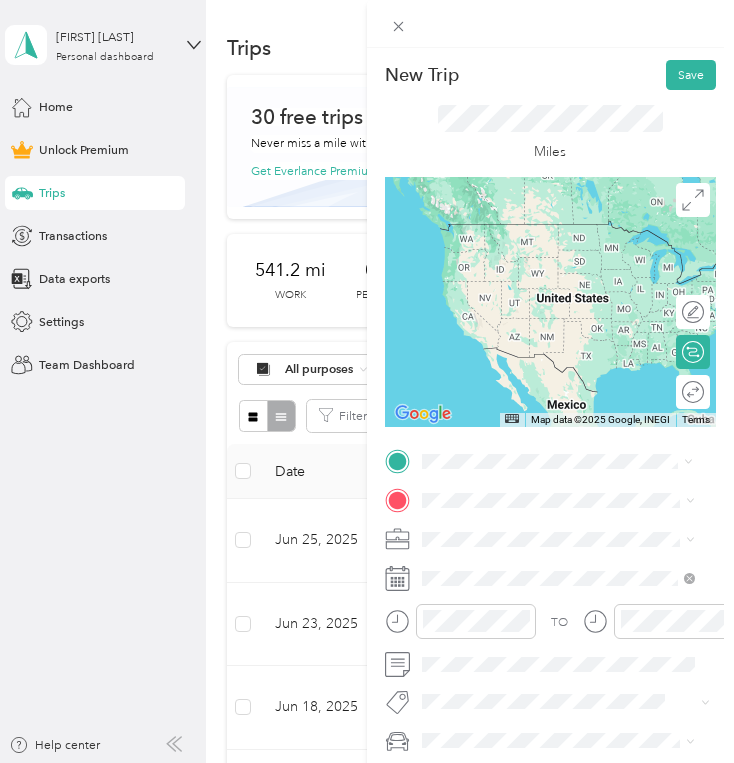 click on "[NUMBER] [STREET], [CITY], [STATE] [POSTAL_CODE], [COUNTRY], [COUNTY], [STATE], [COUNTRY]" at bounding box center [557, 567] 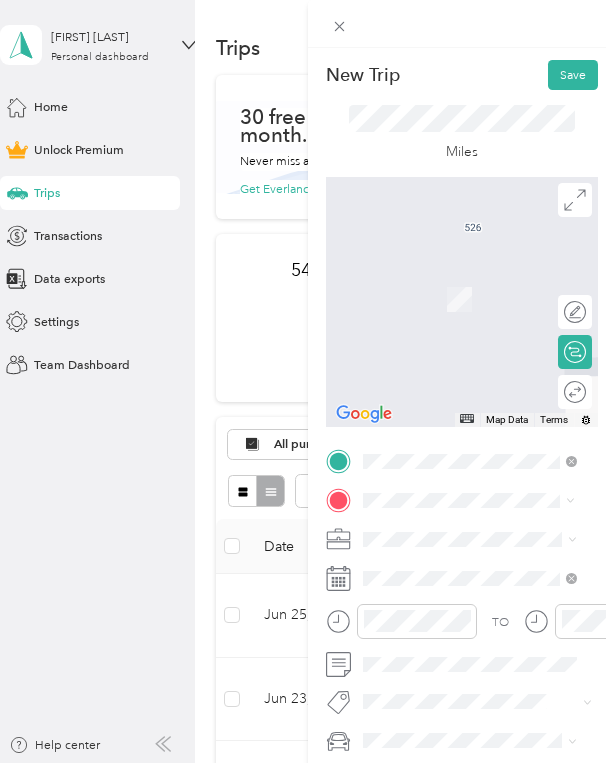 click on "[NUMBER] [STREET], [CITY], [STATE], [COUNTRY]" at bounding box center (475, 597) 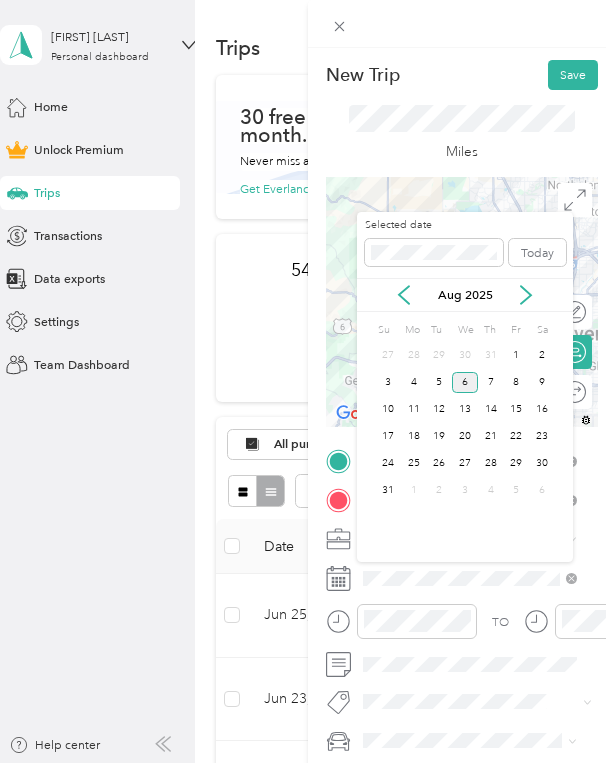 click on "Aug 2025" at bounding box center (465, 295) 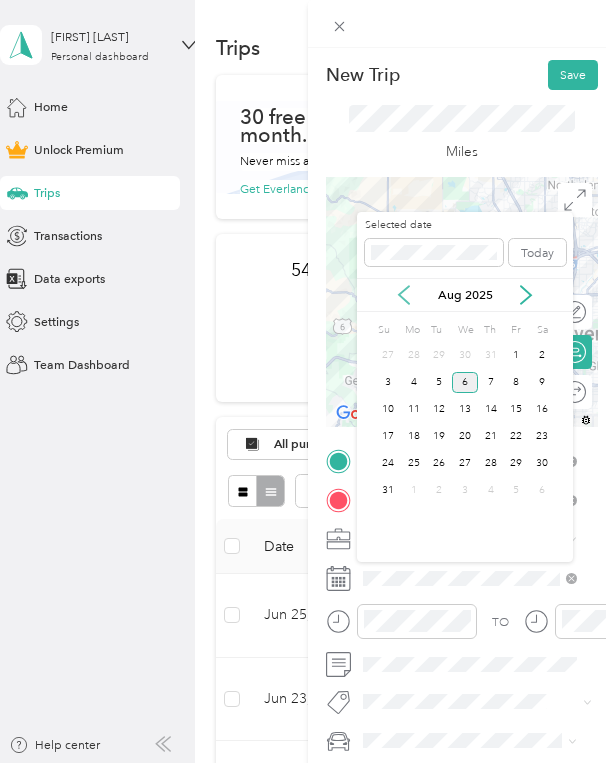 click 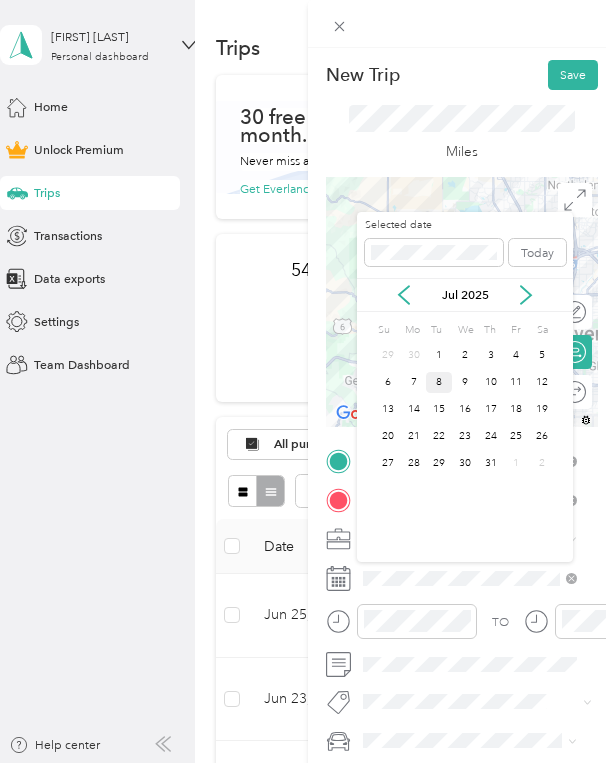 click on "8" at bounding box center (439, 382) 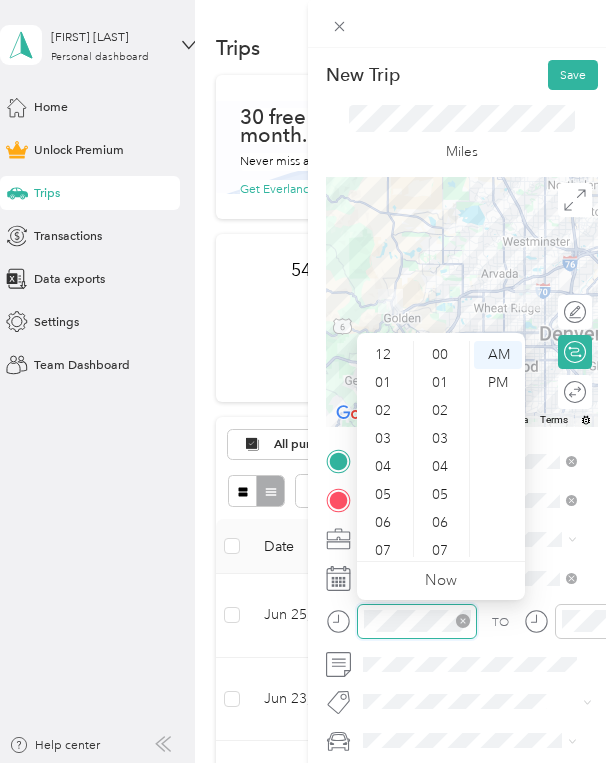 scroll, scrollTop: 1148, scrollLeft: 0, axis: vertical 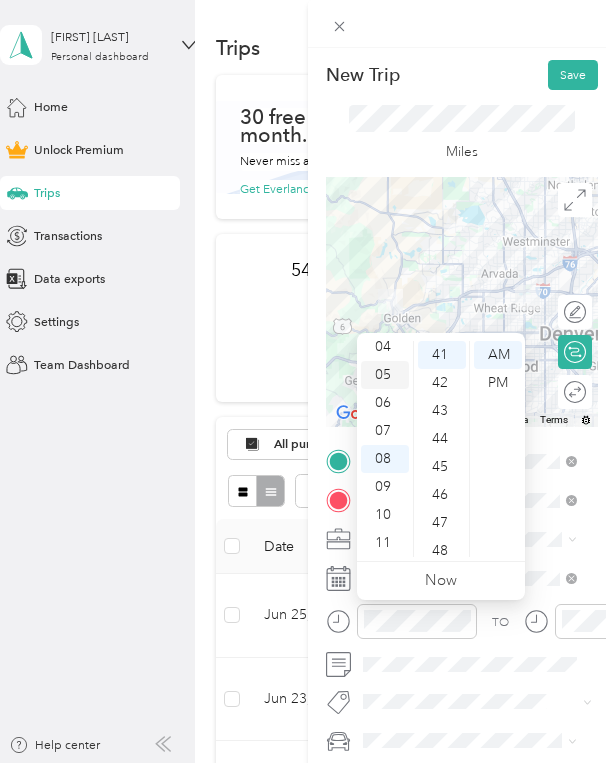 click on "05" at bounding box center [385, 375] 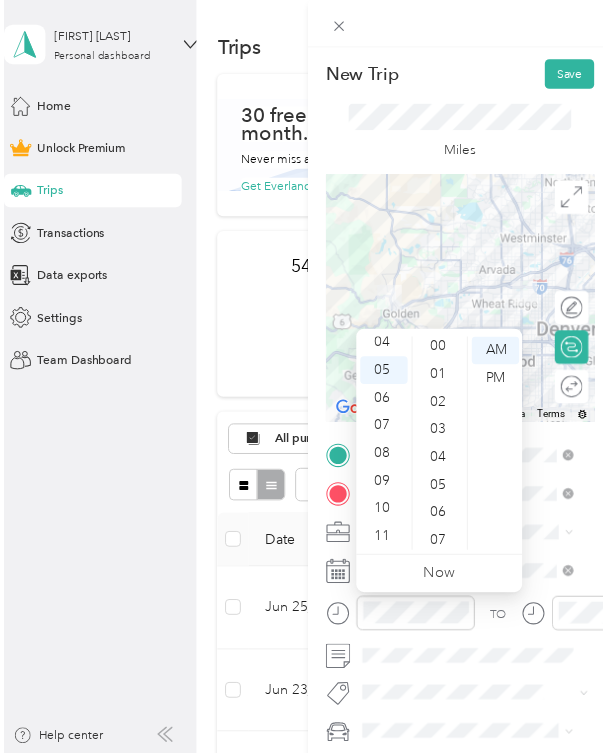 scroll, scrollTop: 0, scrollLeft: 0, axis: both 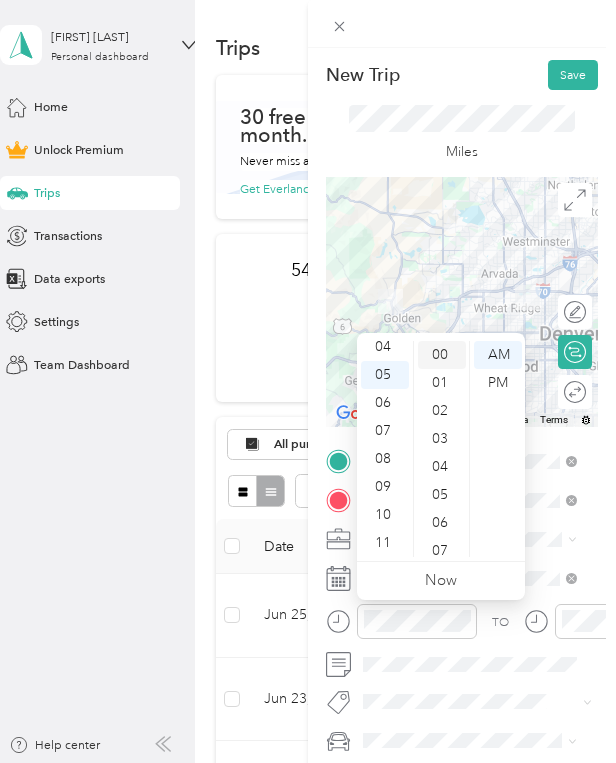 click on "00" at bounding box center [442, 355] 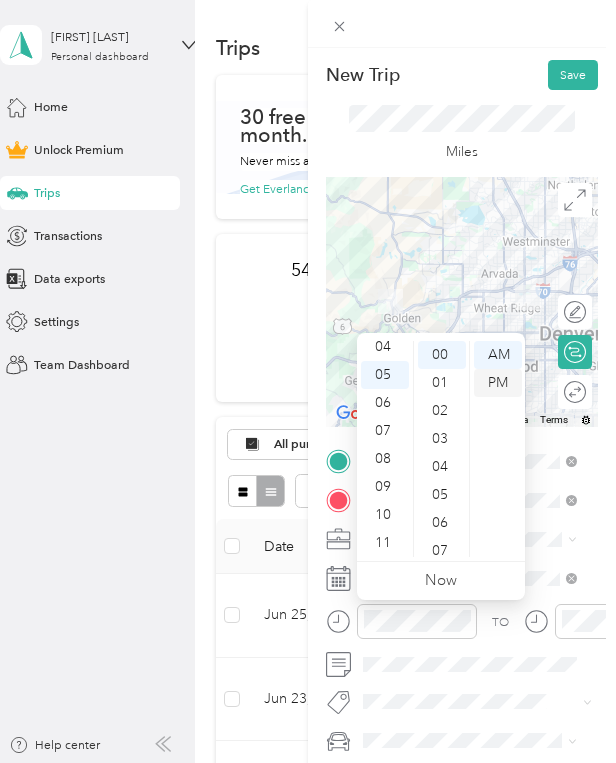 click on "PM" at bounding box center (498, 383) 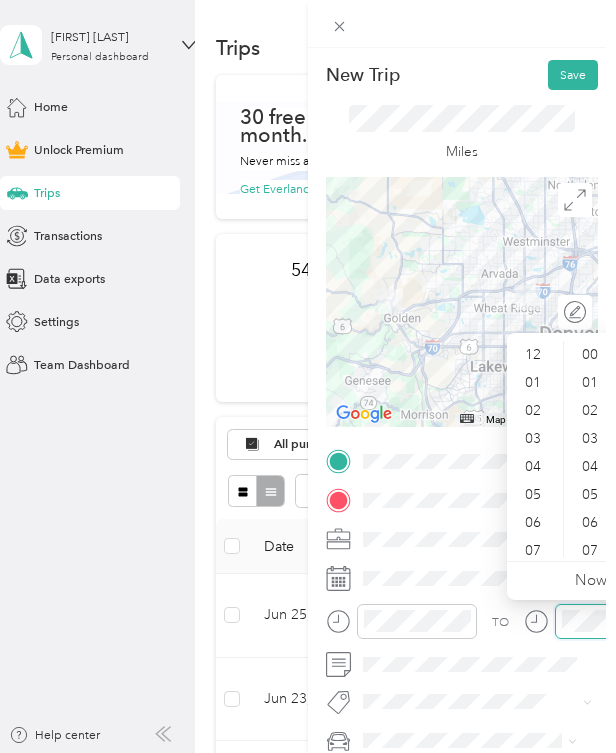 scroll, scrollTop: 1146, scrollLeft: 0, axis: vertical 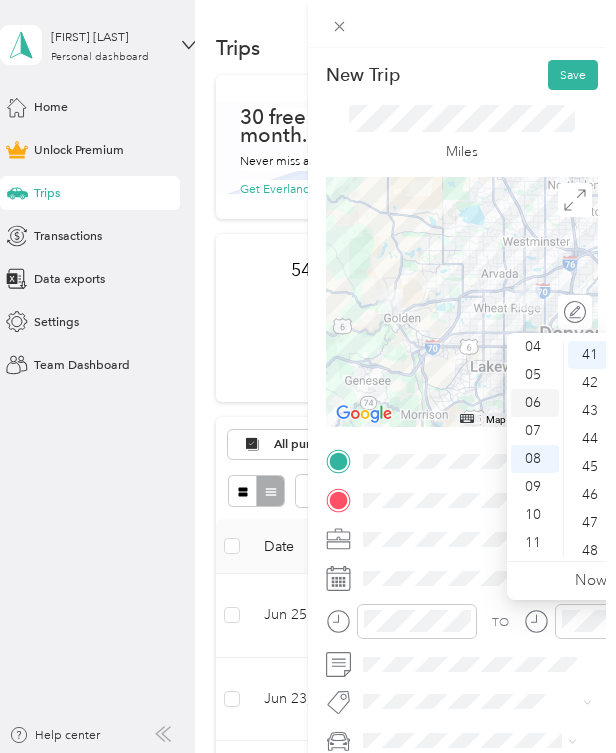 click on "06" at bounding box center (535, 403) 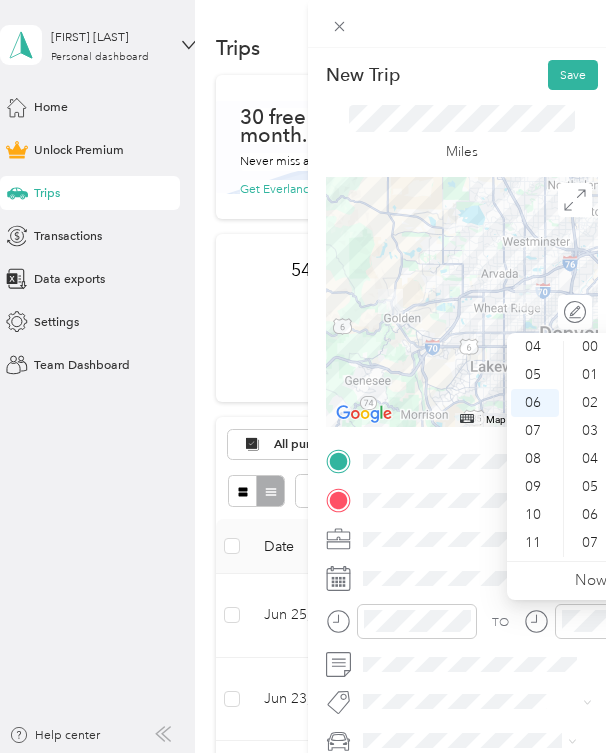 scroll, scrollTop: 0, scrollLeft: 0, axis: both 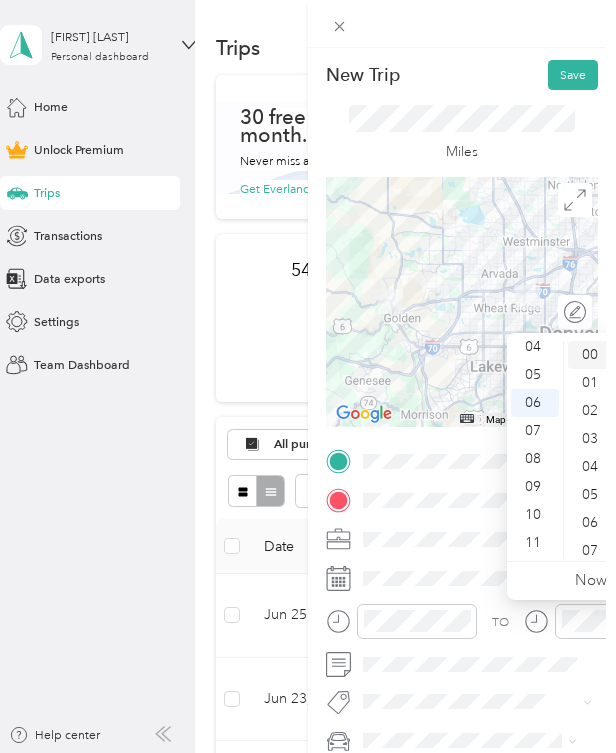 click on "00" at bounding box center [592, 355] 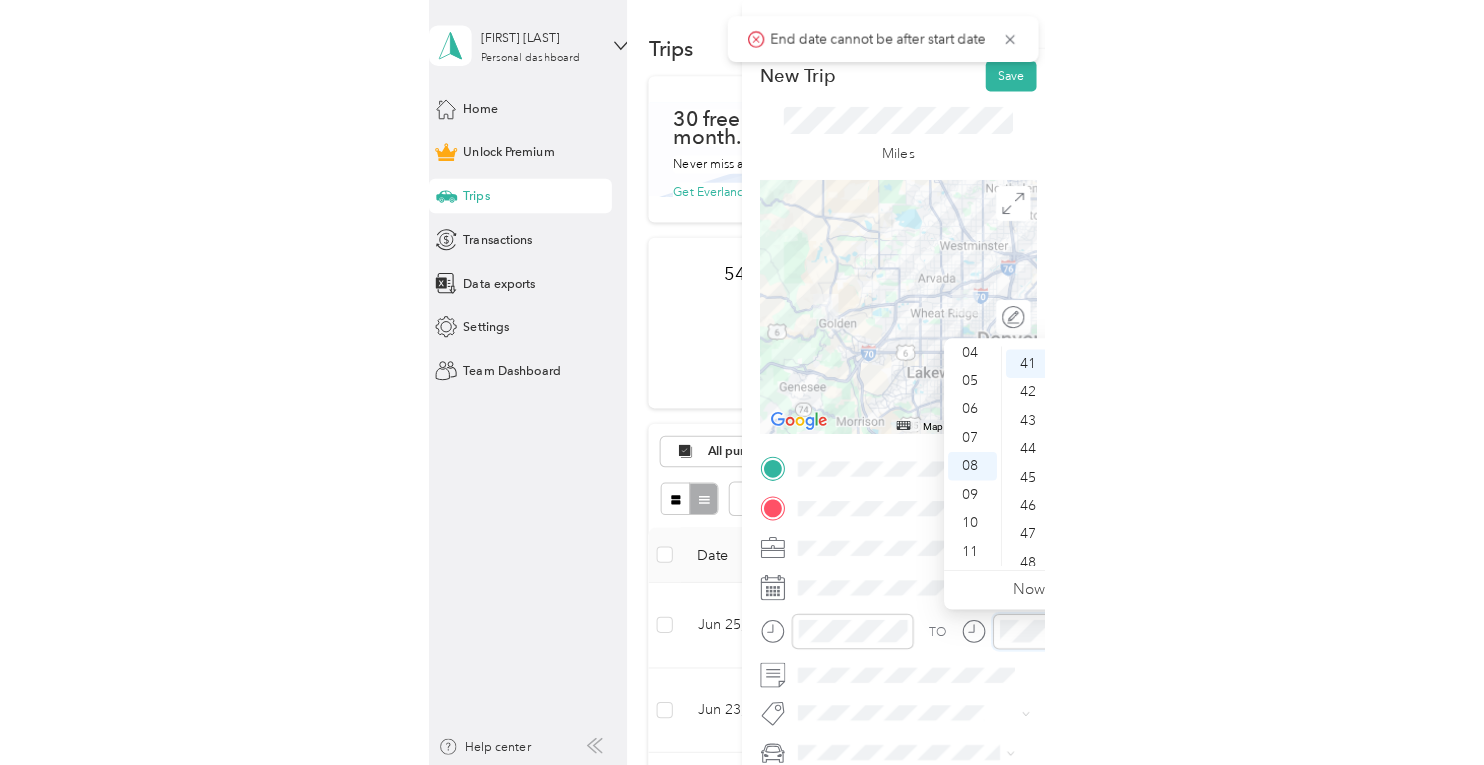 scroll, scrollTop: 1148, scrollLeft: 0, axis: vertical 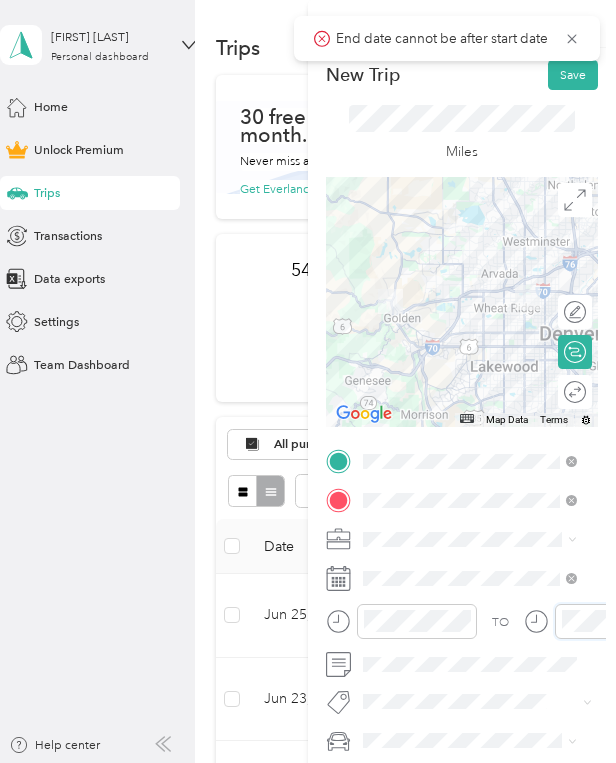 drag, startPoint x: 539, startPoint y: 757, endPoint x: 582, endPoint y: 757, distance: 43 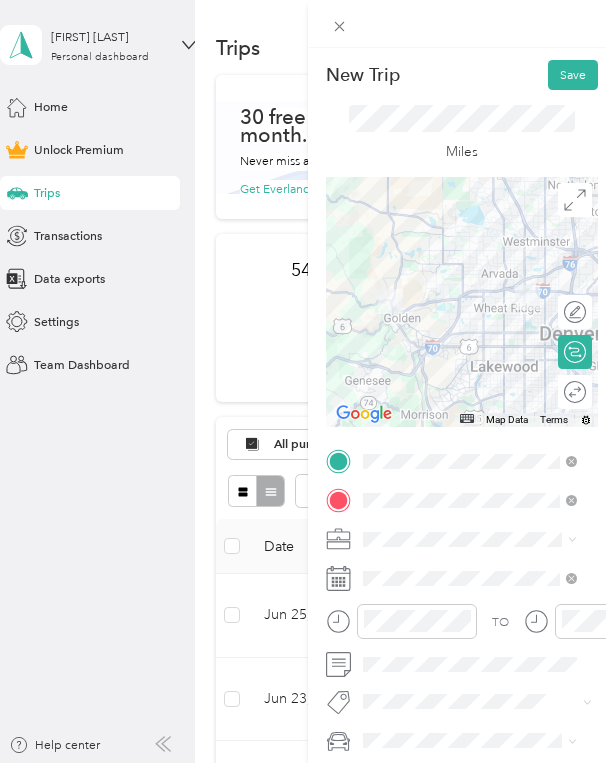 click on "TO Add photo" at bounding box center [462, 639] 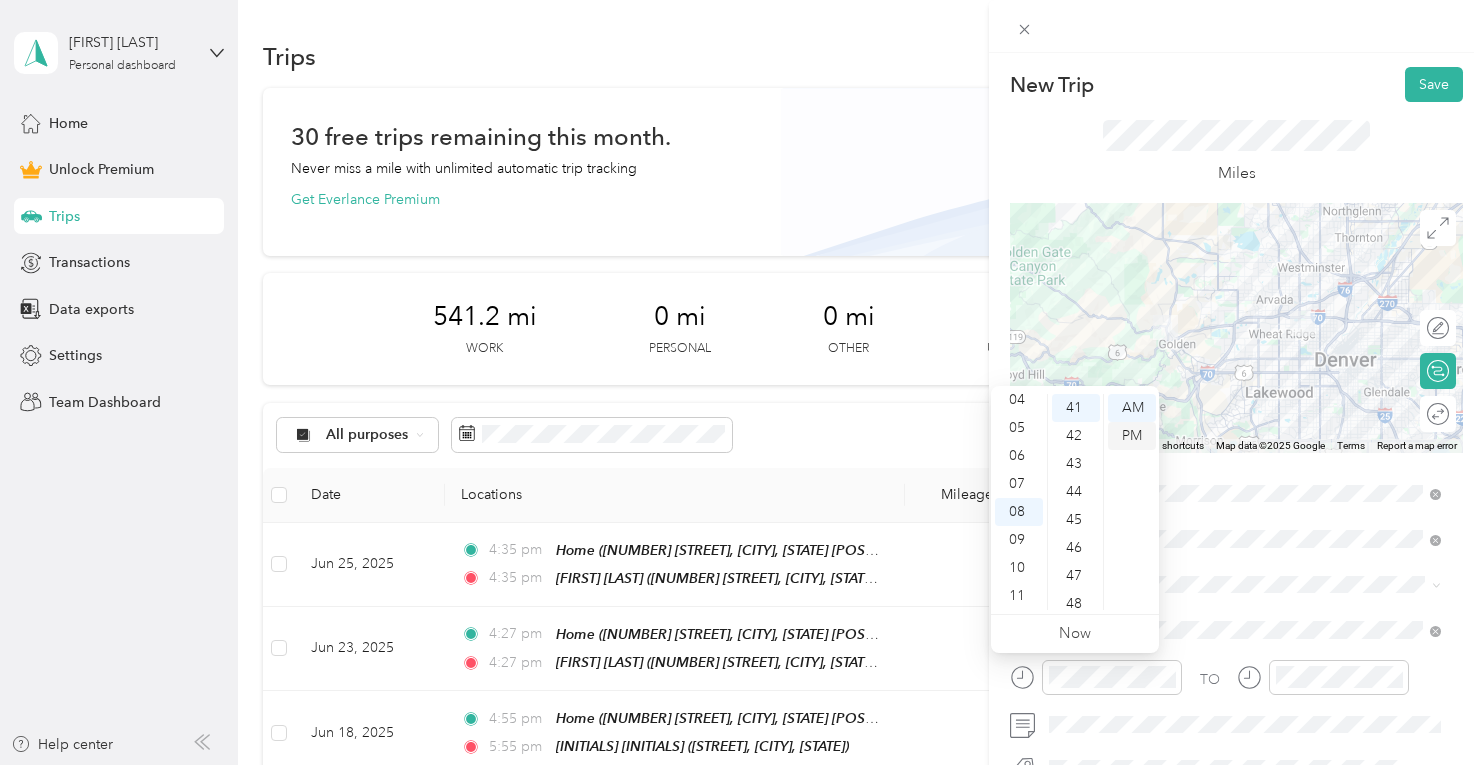click on "PM" at bounding box center (1132, 436) 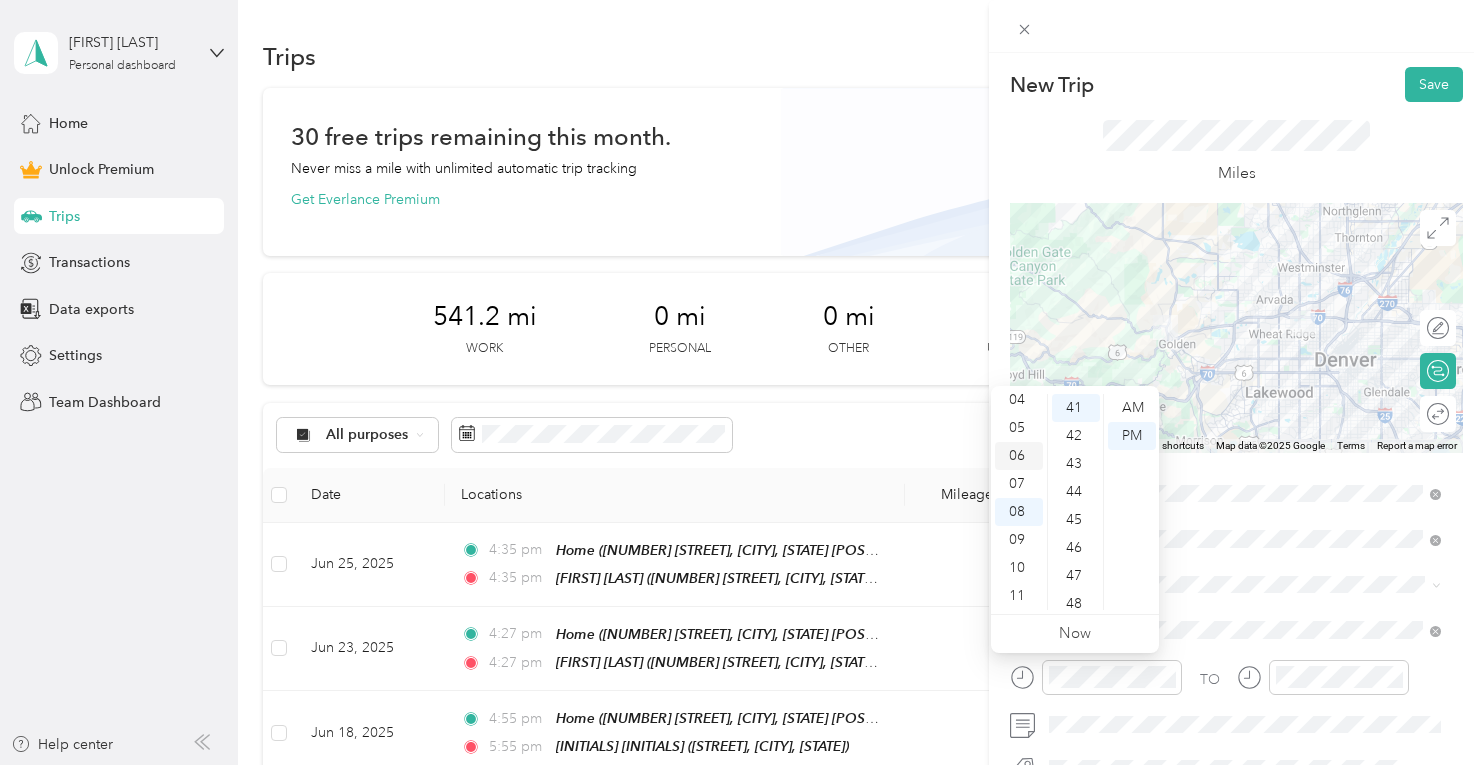 click on "06" at bounding box center [1019, 456] 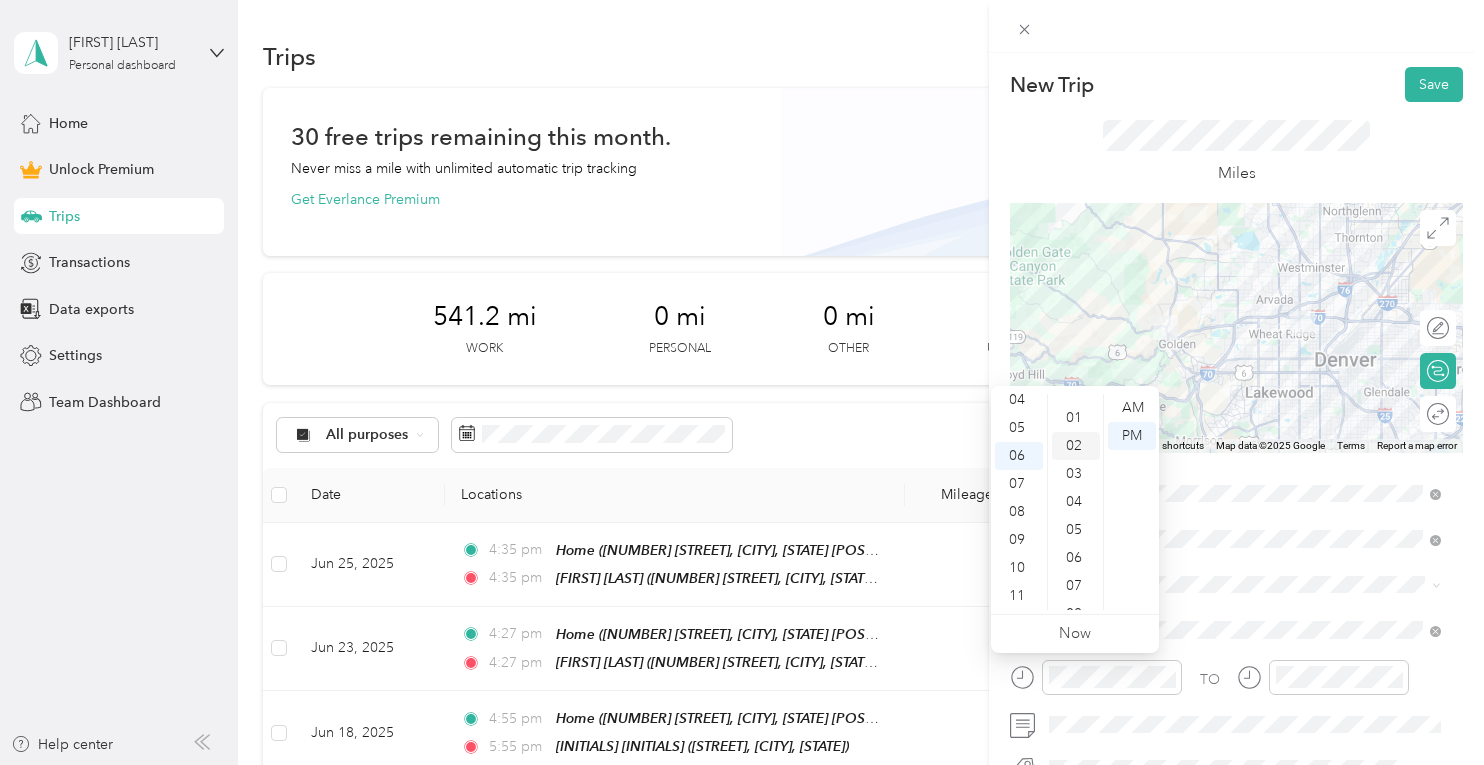scroll, scrollTop: 0, scrollLeft: 0, axis: both 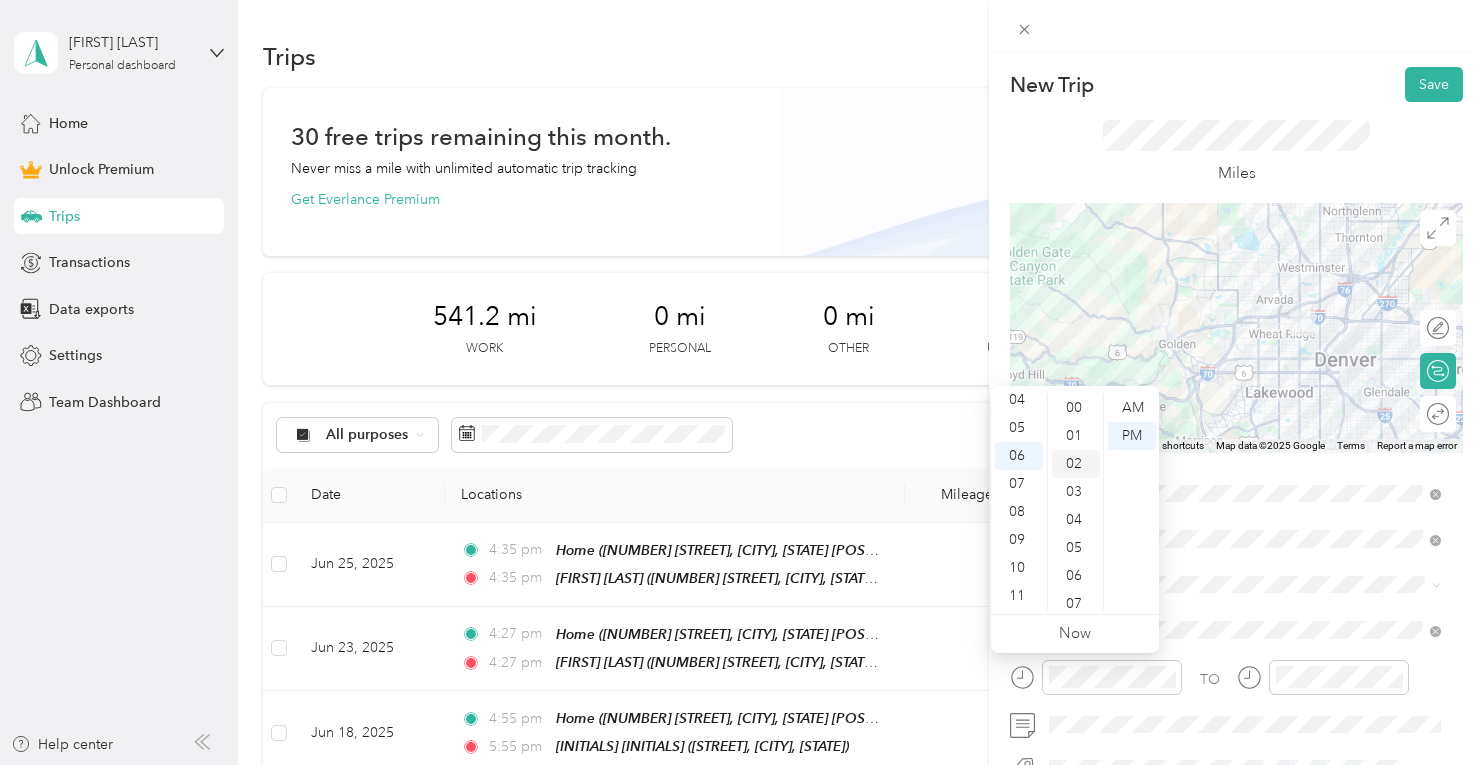 click on "00" at bounding box center (1076, 408) 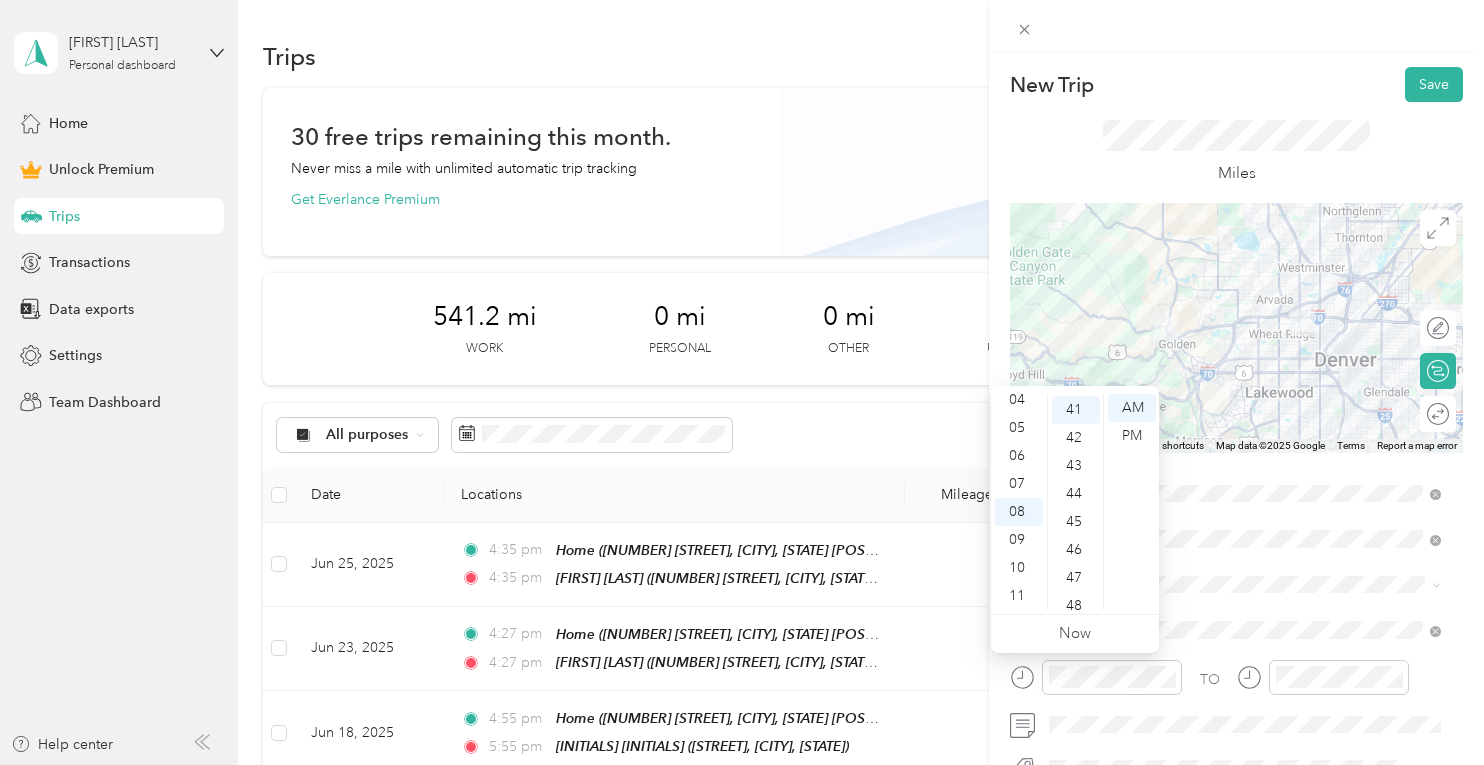 scroll, scrollTop: 1148, scrollLeft: 0, axis: vertical 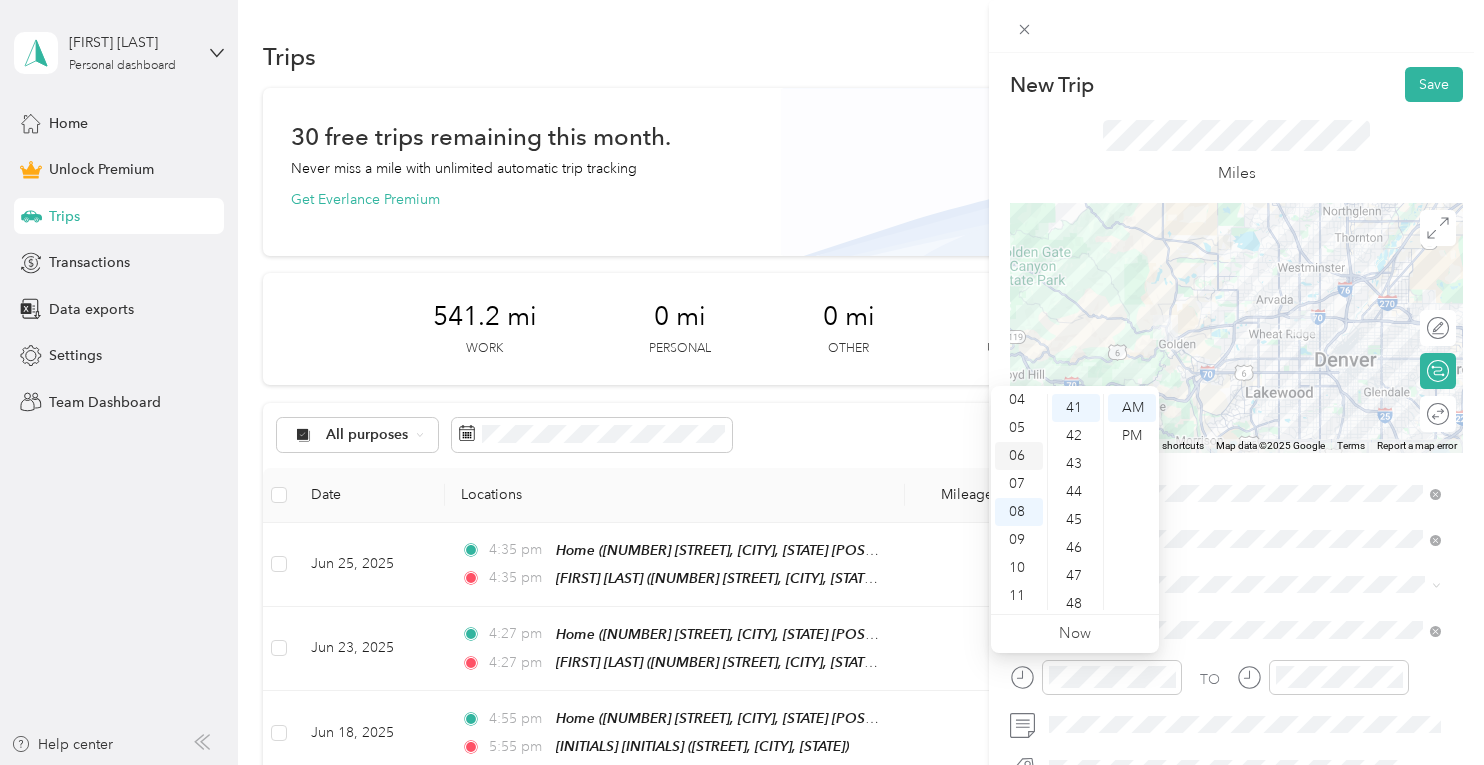 click on "06" at bounding box center [1019, 456] 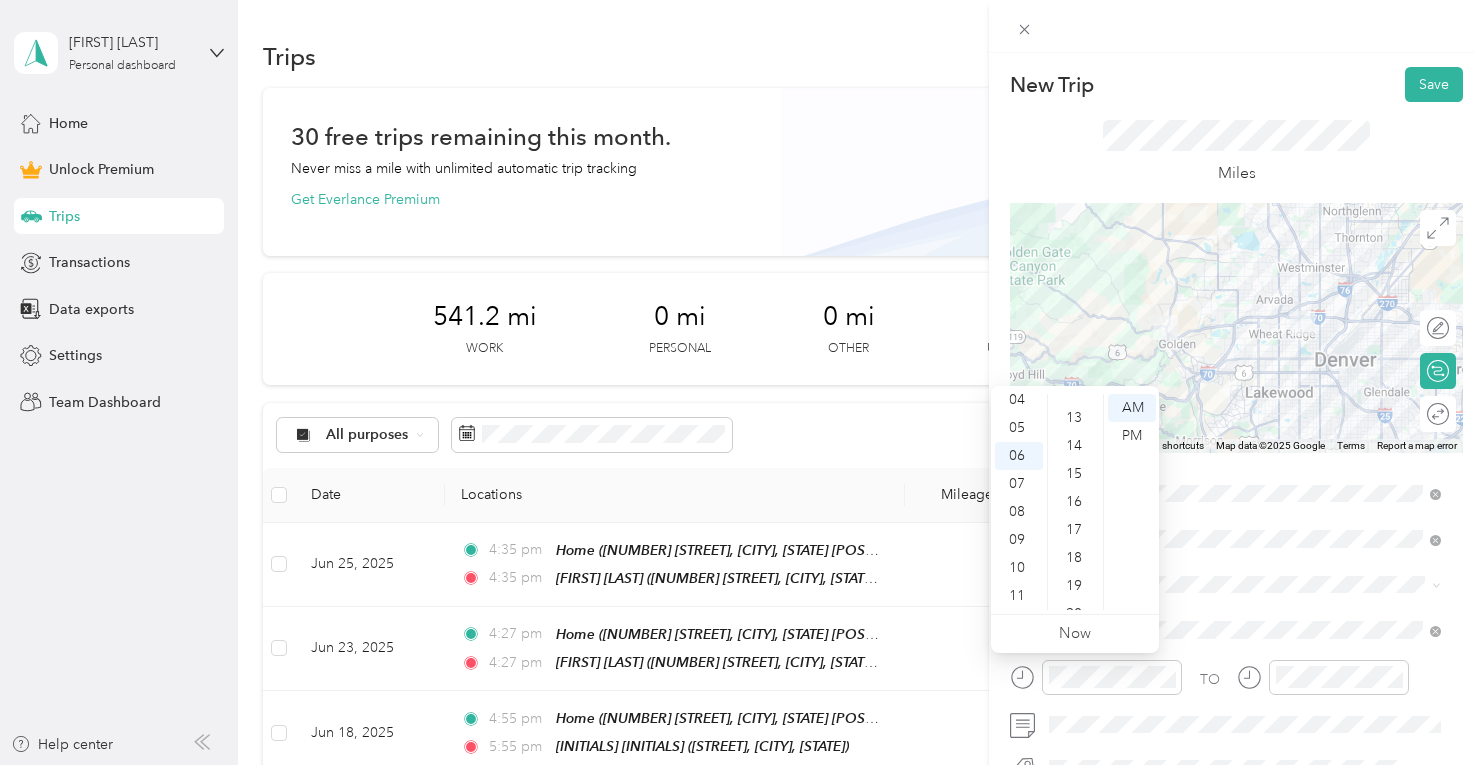 scroll, scrollTop: 0, scrollLeft: 0, axis: both 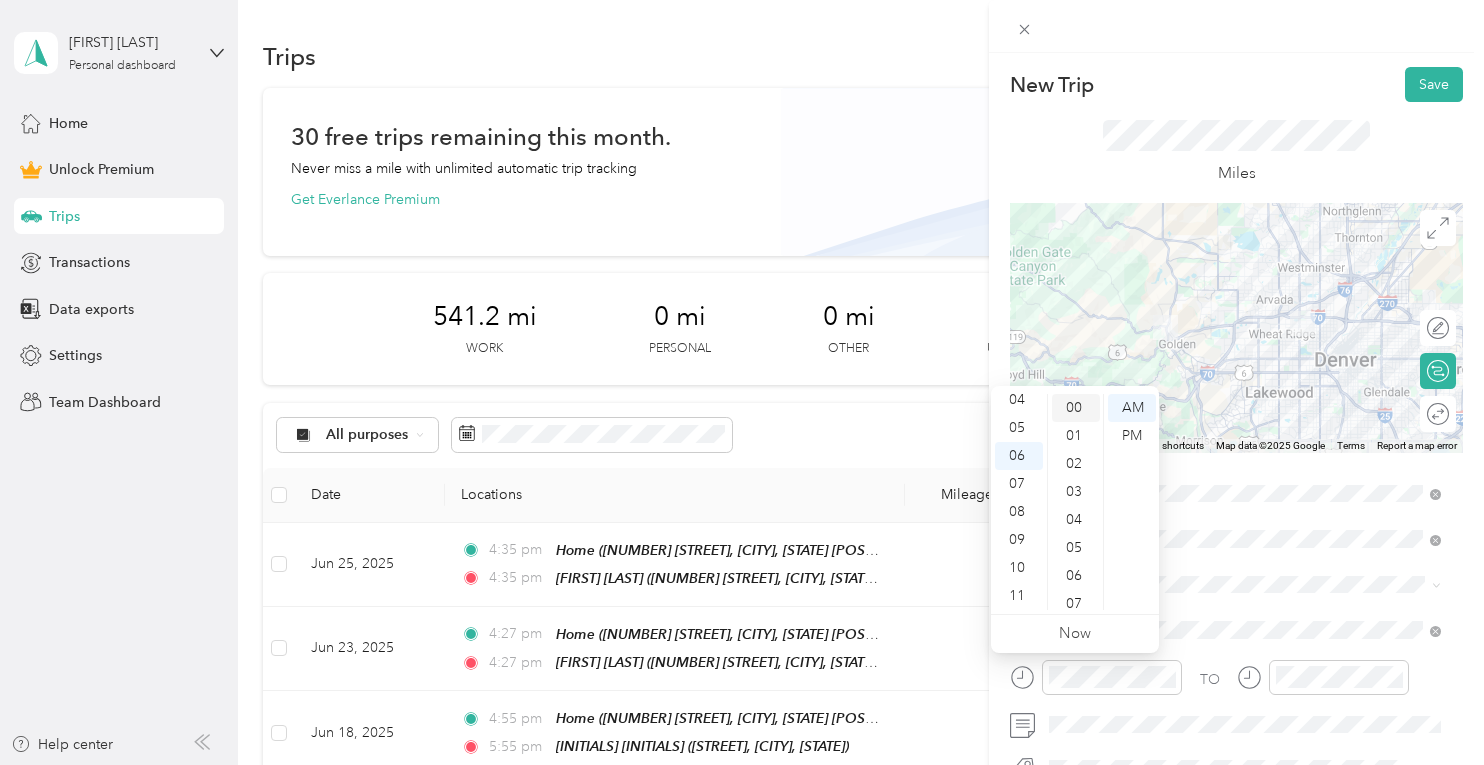 click on "00" at bounding box center [1076, 408] 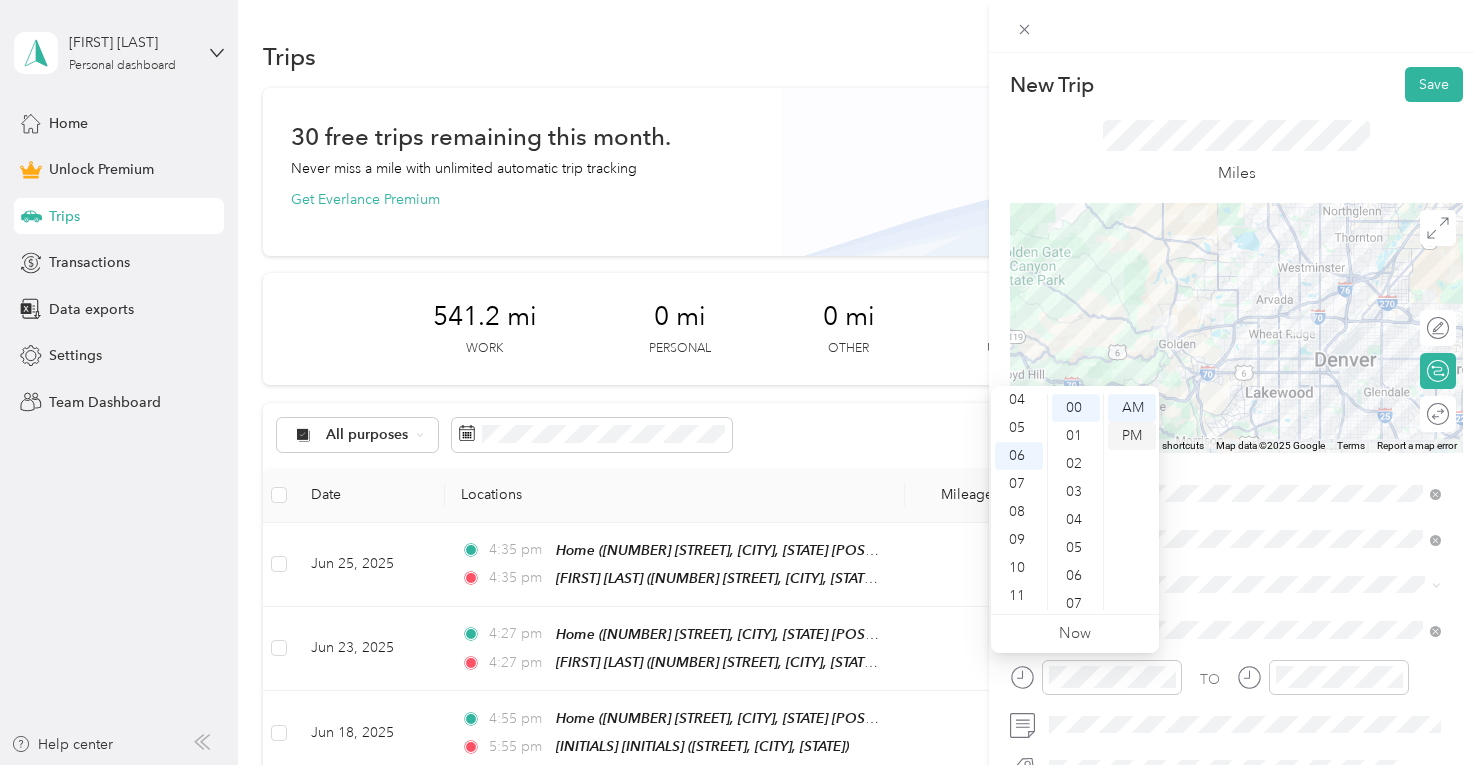 click on "PM" at bounding box center (1132, 436) 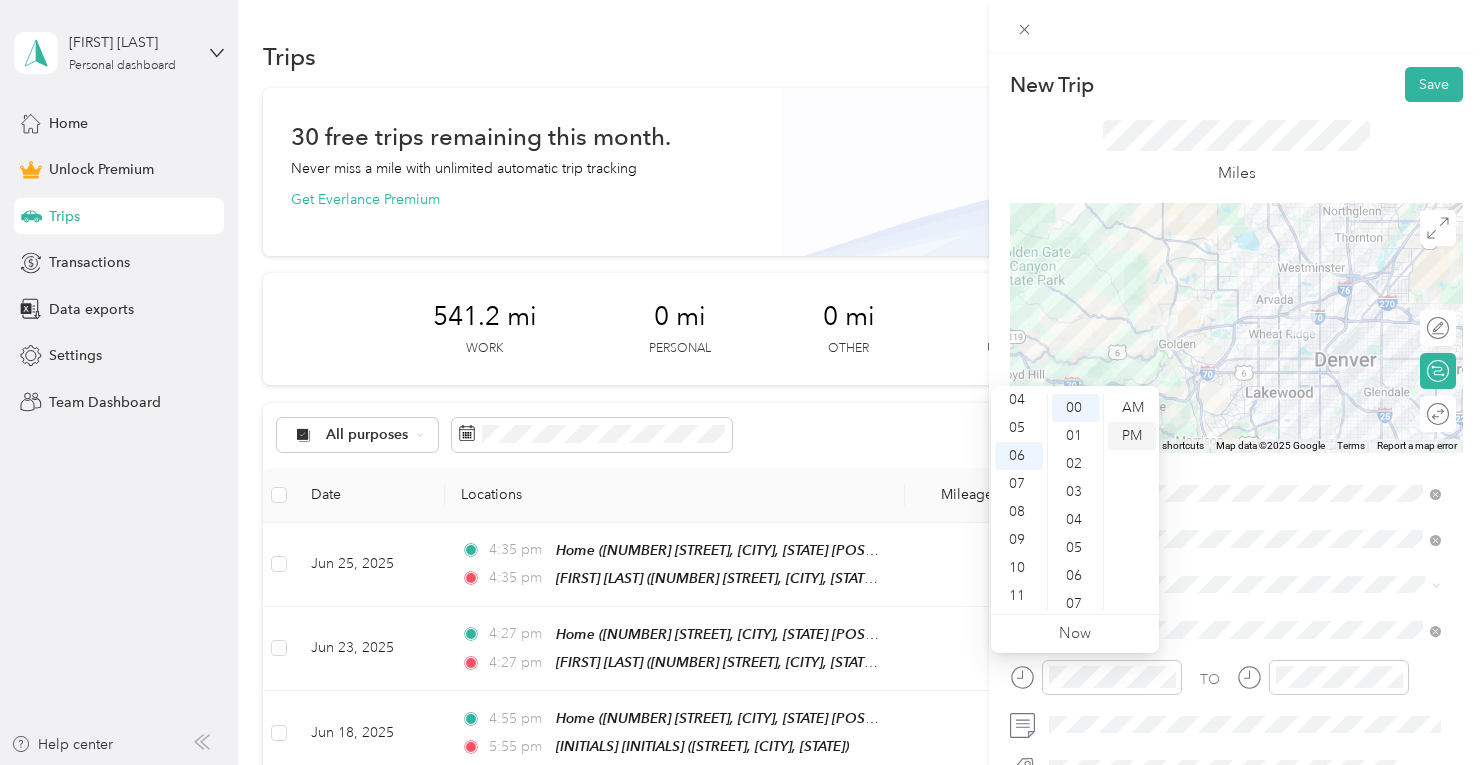 click on "PM" at bounding box center (1132, 436) 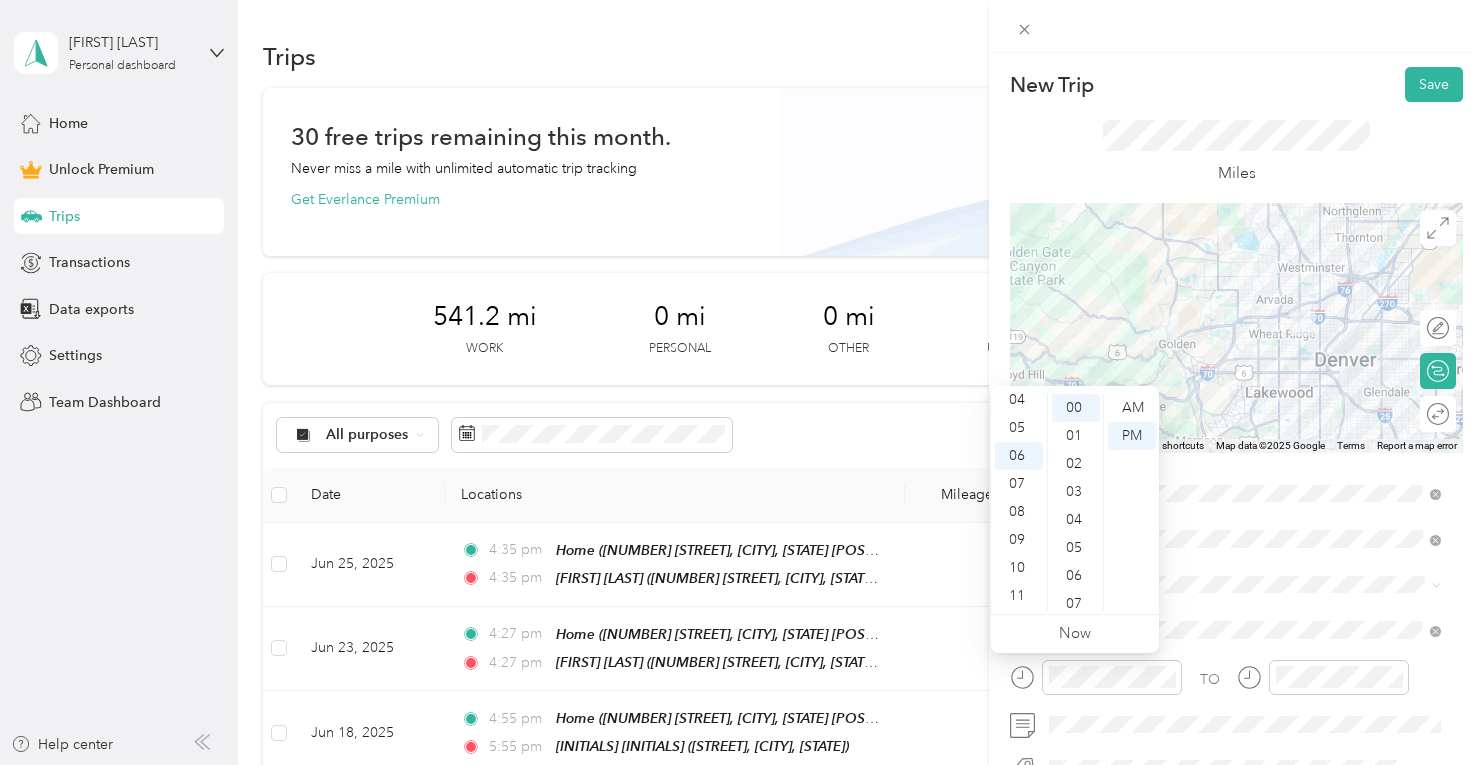 click on "TO Add photo" at bounding box center [1236, 697] 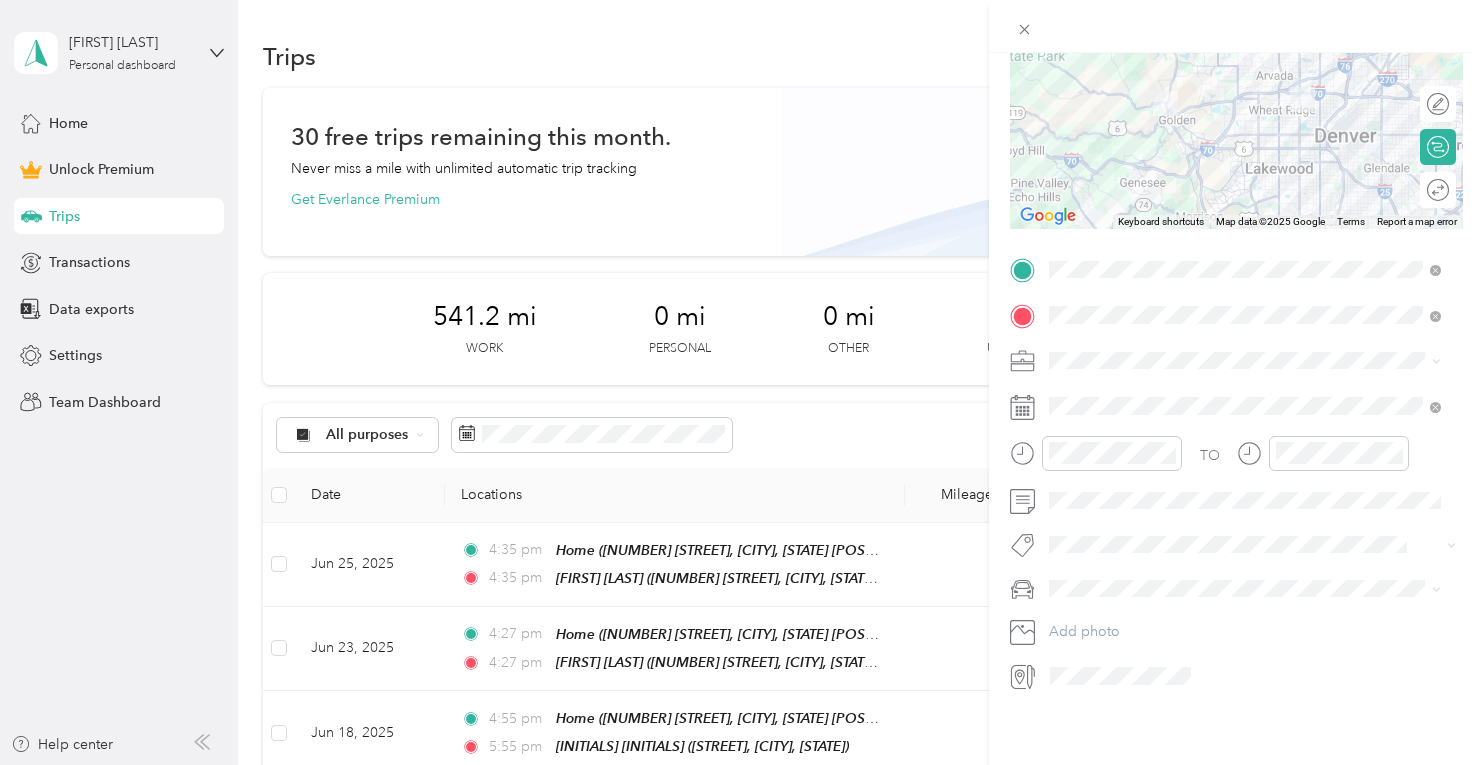 scroll, scrollTop: 238, scrollLeft: 0, axis: vertical 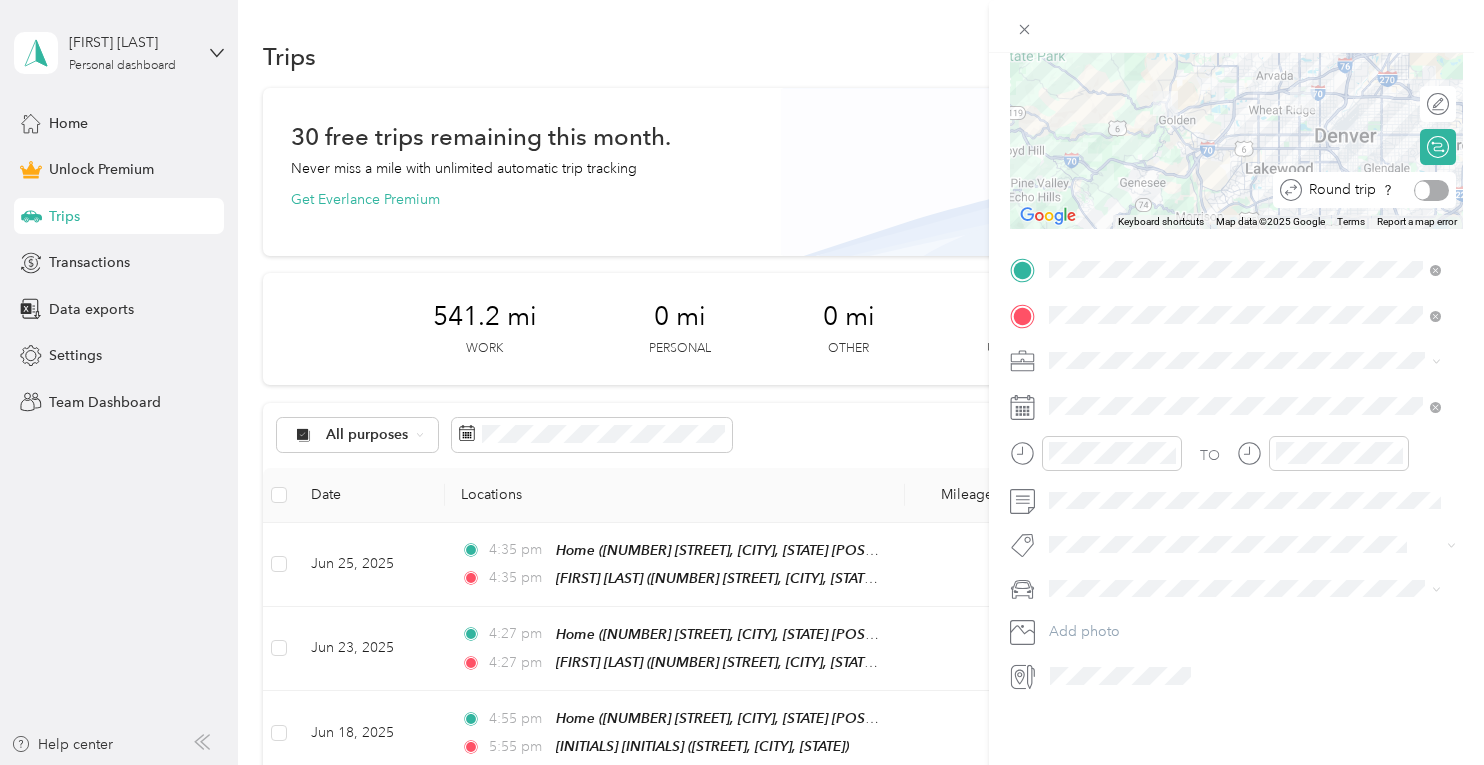 click at bounding box center [1431, 190] 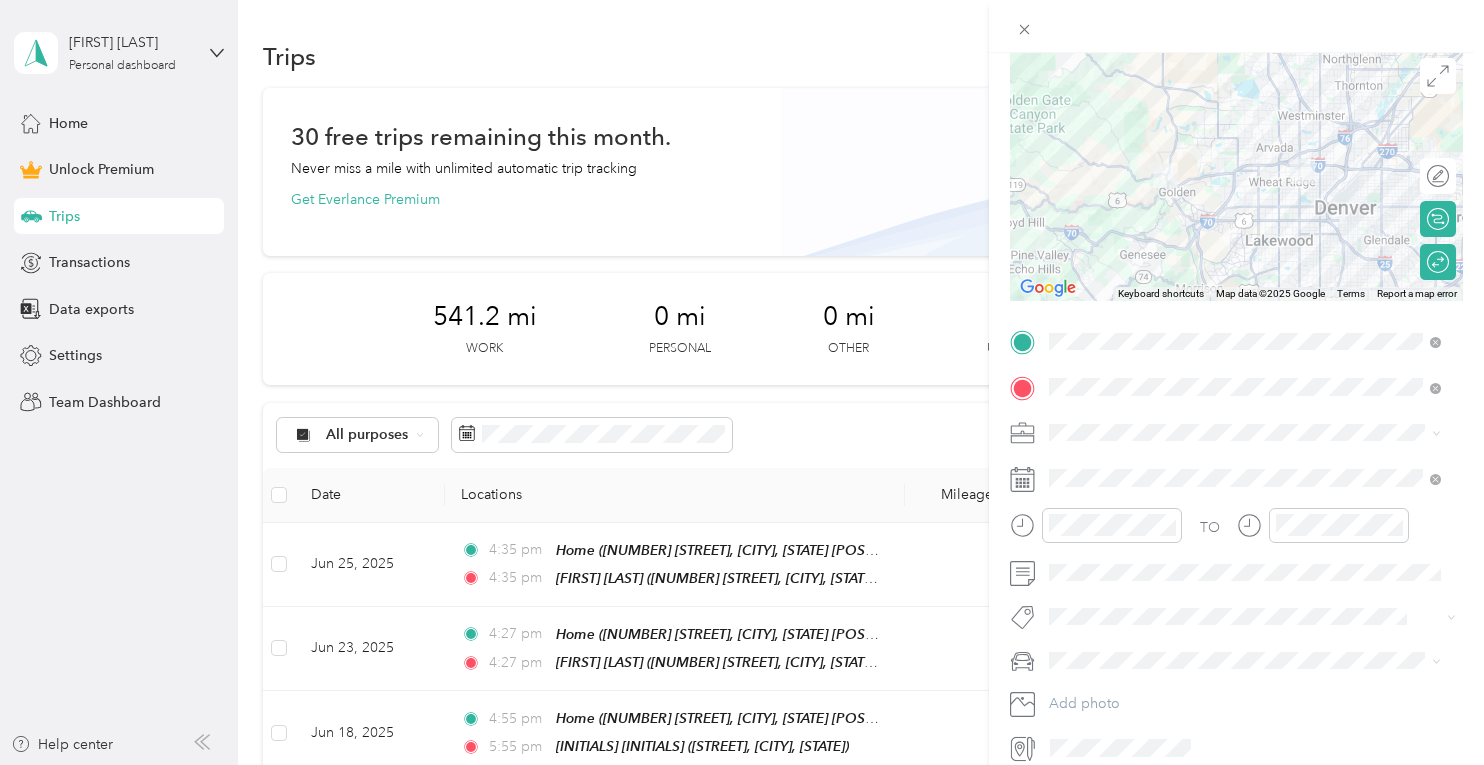 scroll, scrollTop: 0, scrollLeft: 0, axis: both 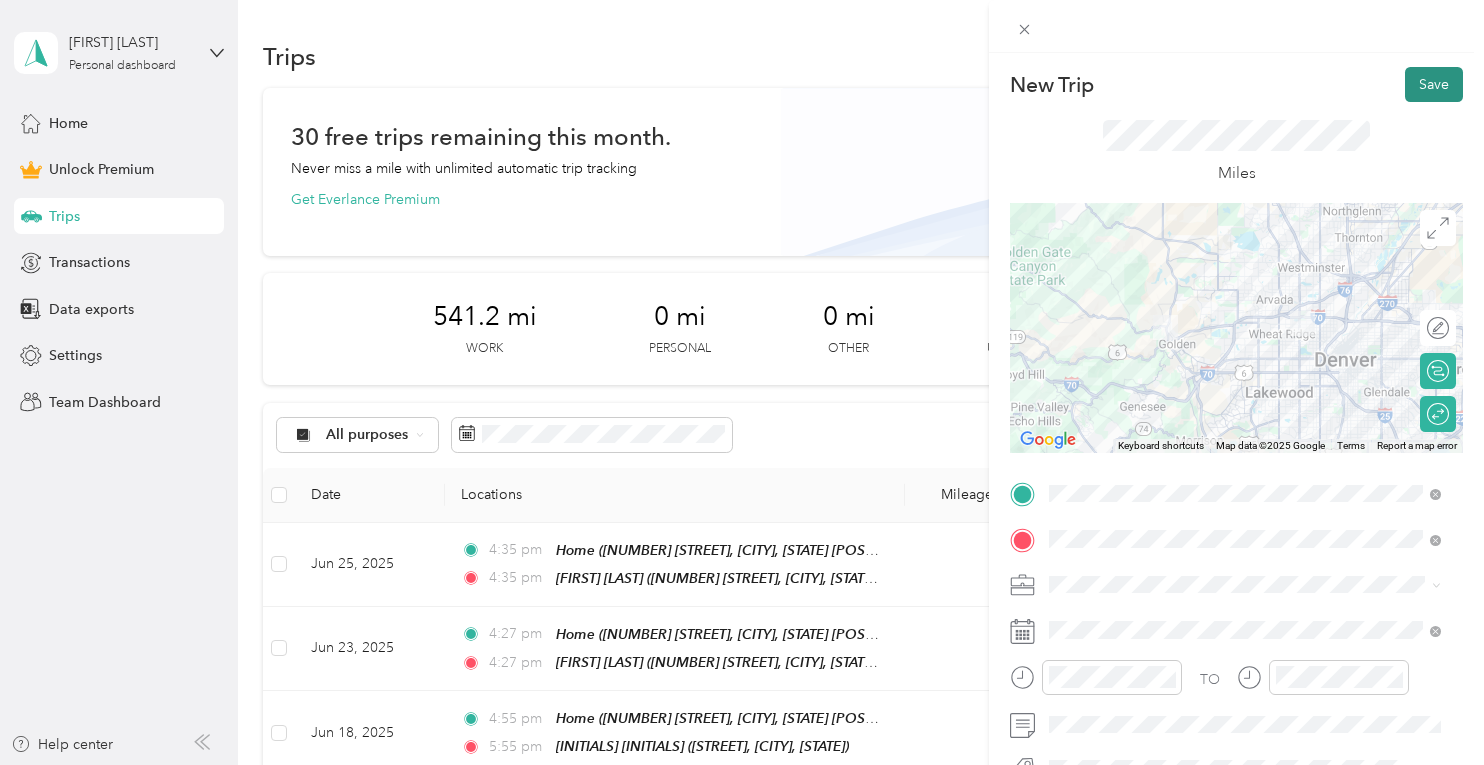 click on "Save" at bounding box center (1434, 84) 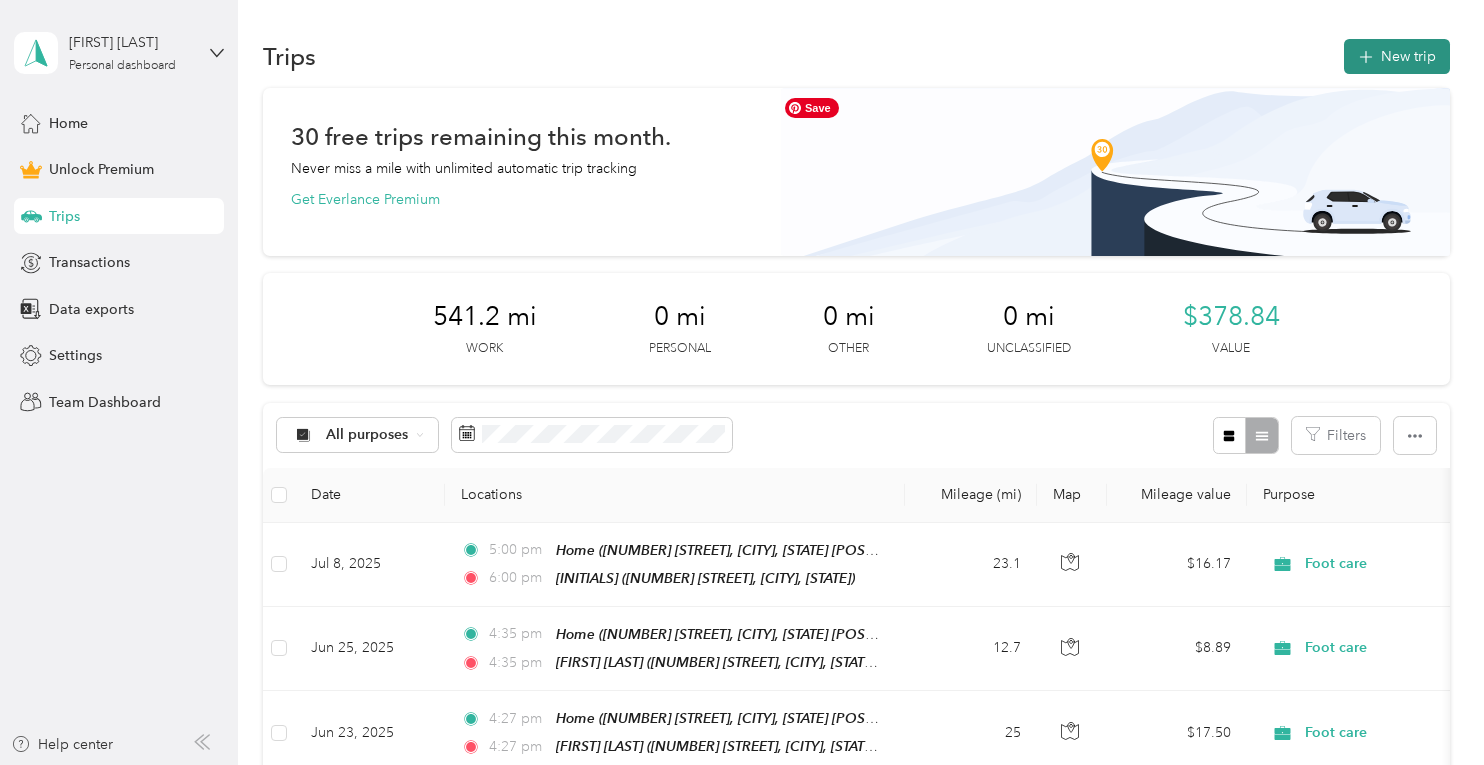 click on "New trip" at bounding box center (1397, 56) 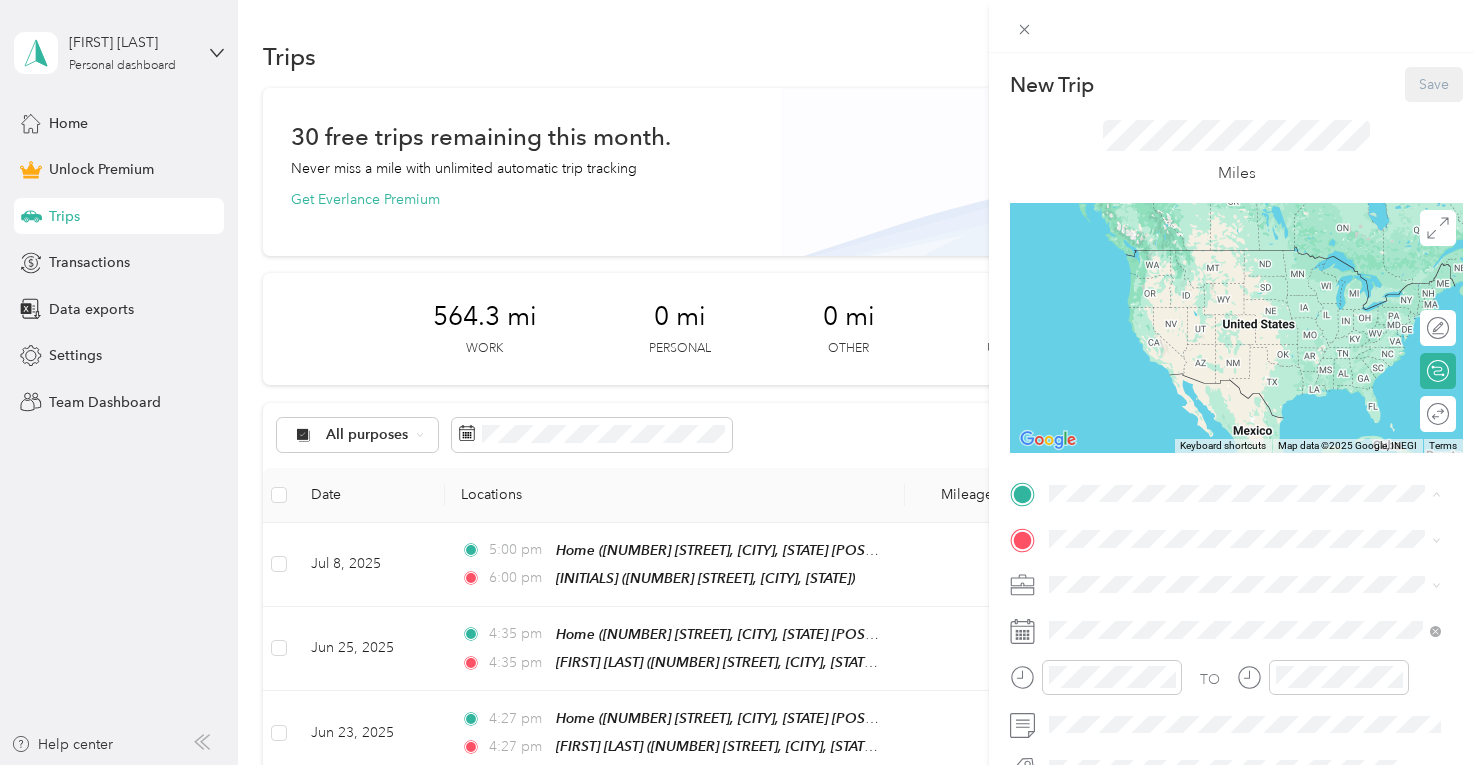 click on "Home ([NUMBER] [STREET], [CITY], [STATE] [POSTAL_CODE], [COUNTRY], [COUNTY], [STATE], [COUNTRY])" at bounding box center (1260, 468) 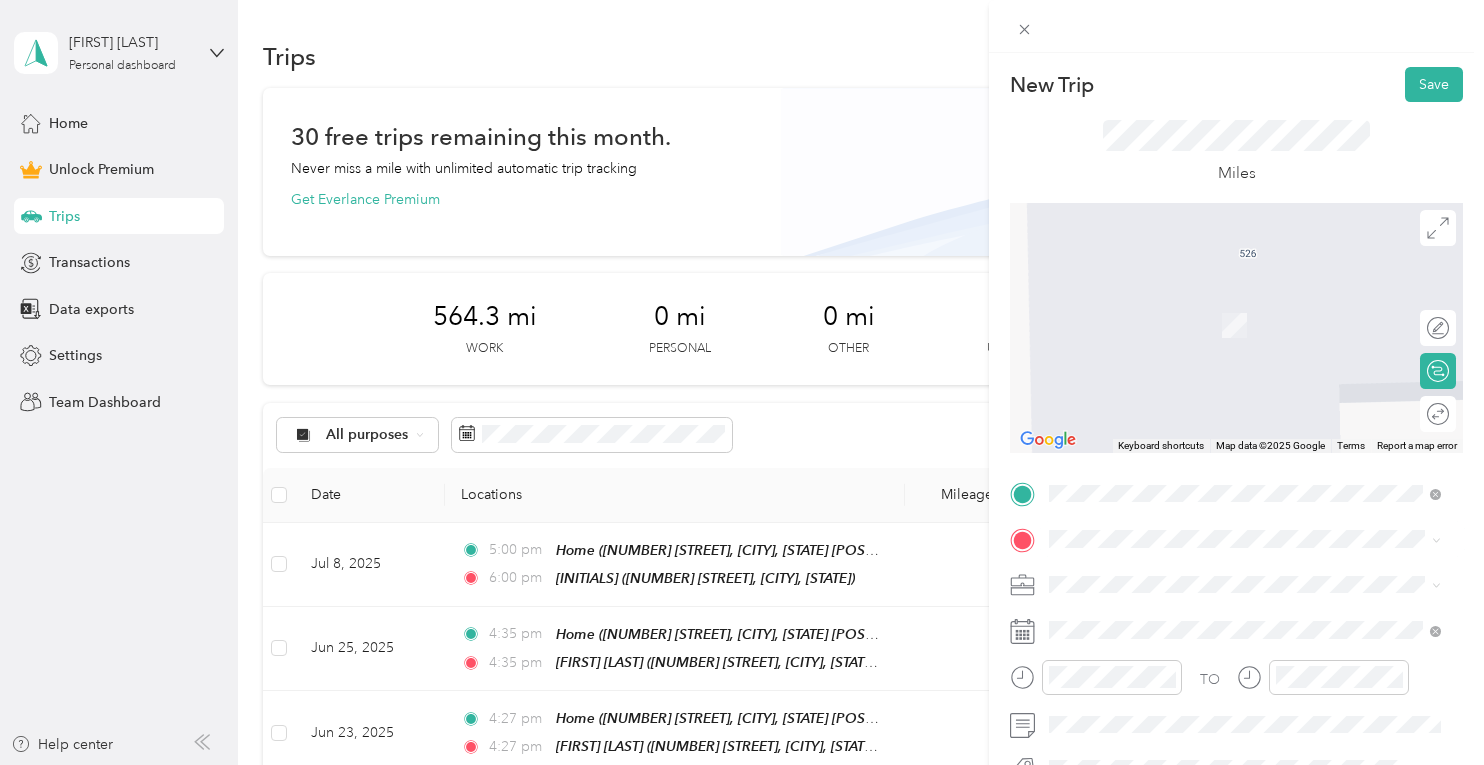 click on "[INITIALS] [INITIALS] [NUMBER] [STREET], [CITY], [STATE], [COUNTRY]" at bounding box center [1244, 377] 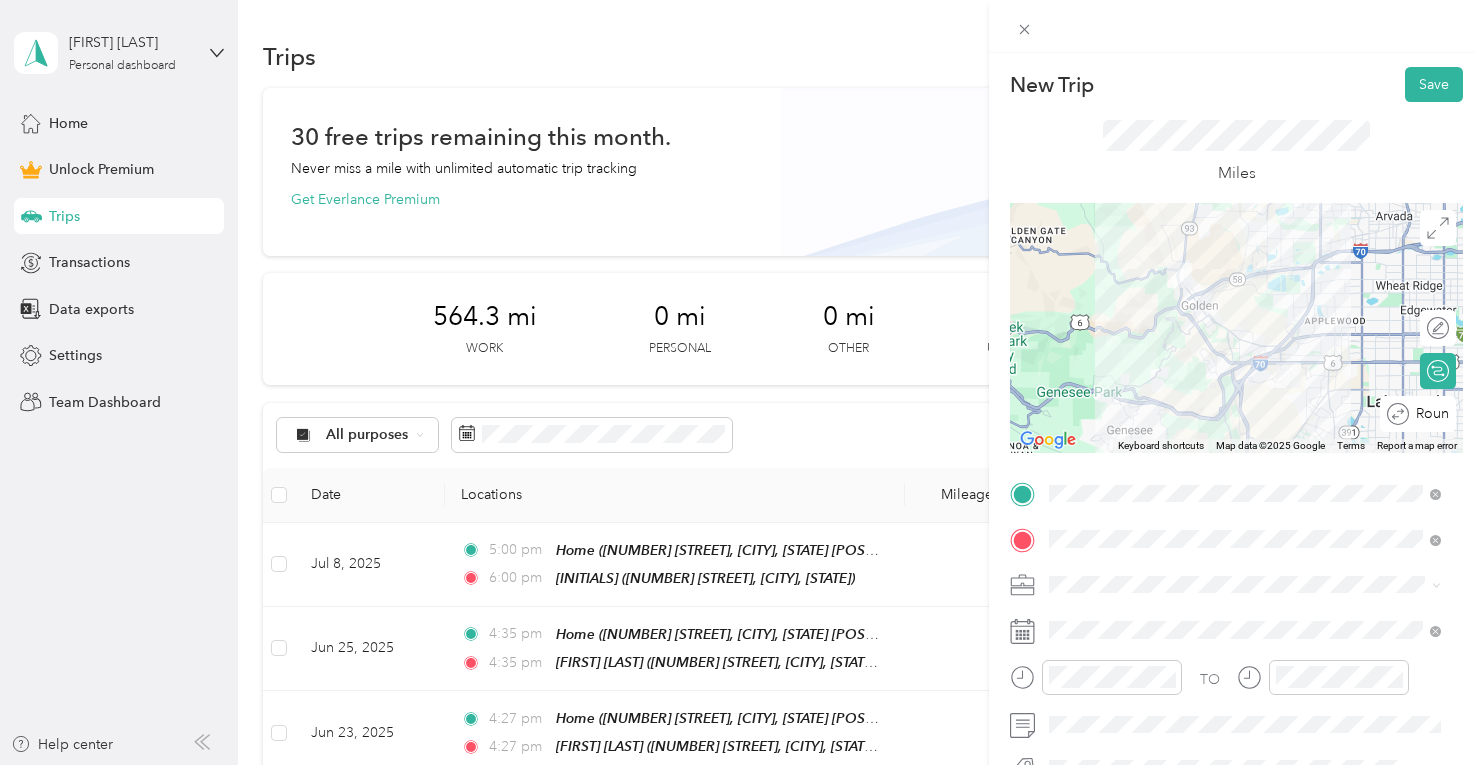 click on "Round trip" at bounding box center (1418, 414) 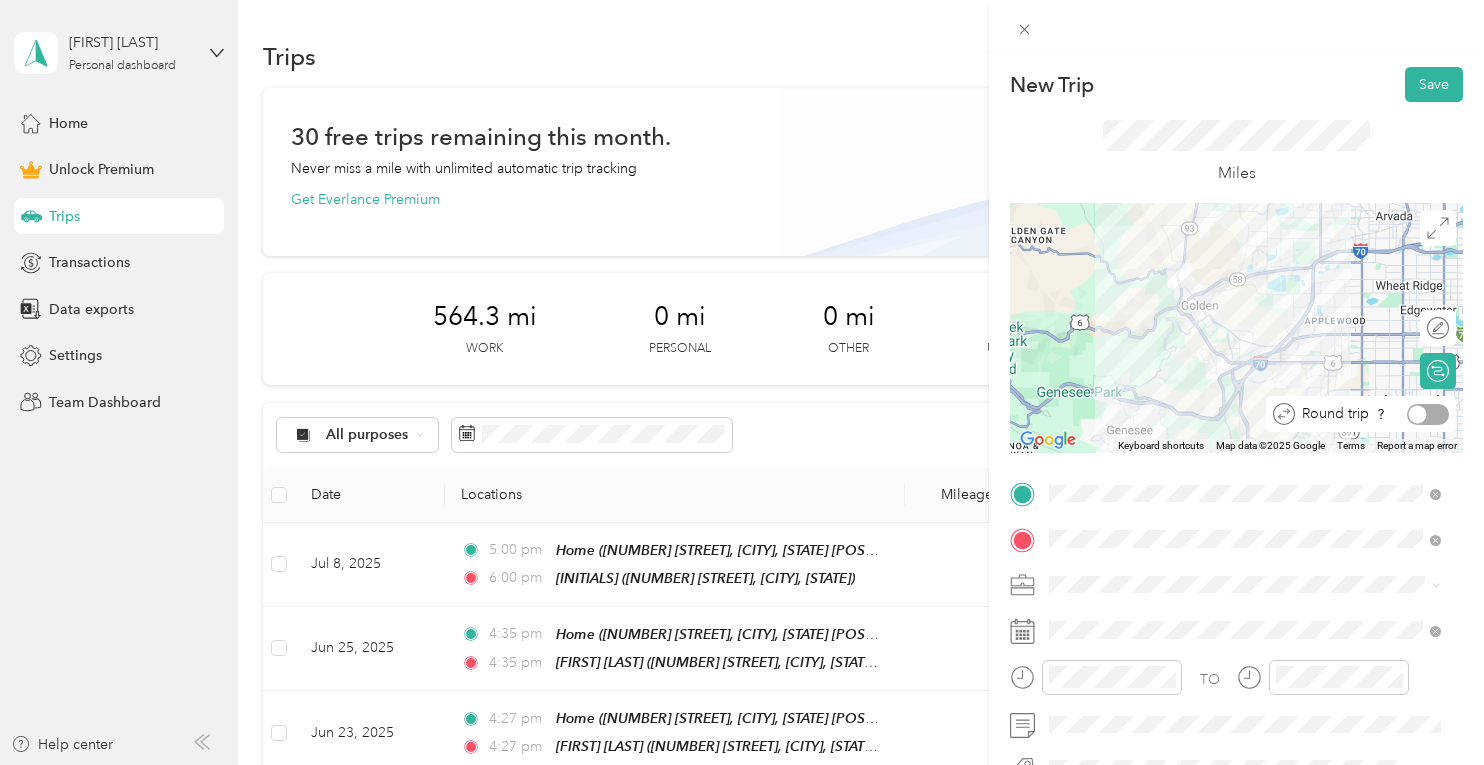 click at bounding box center (1428, 414) 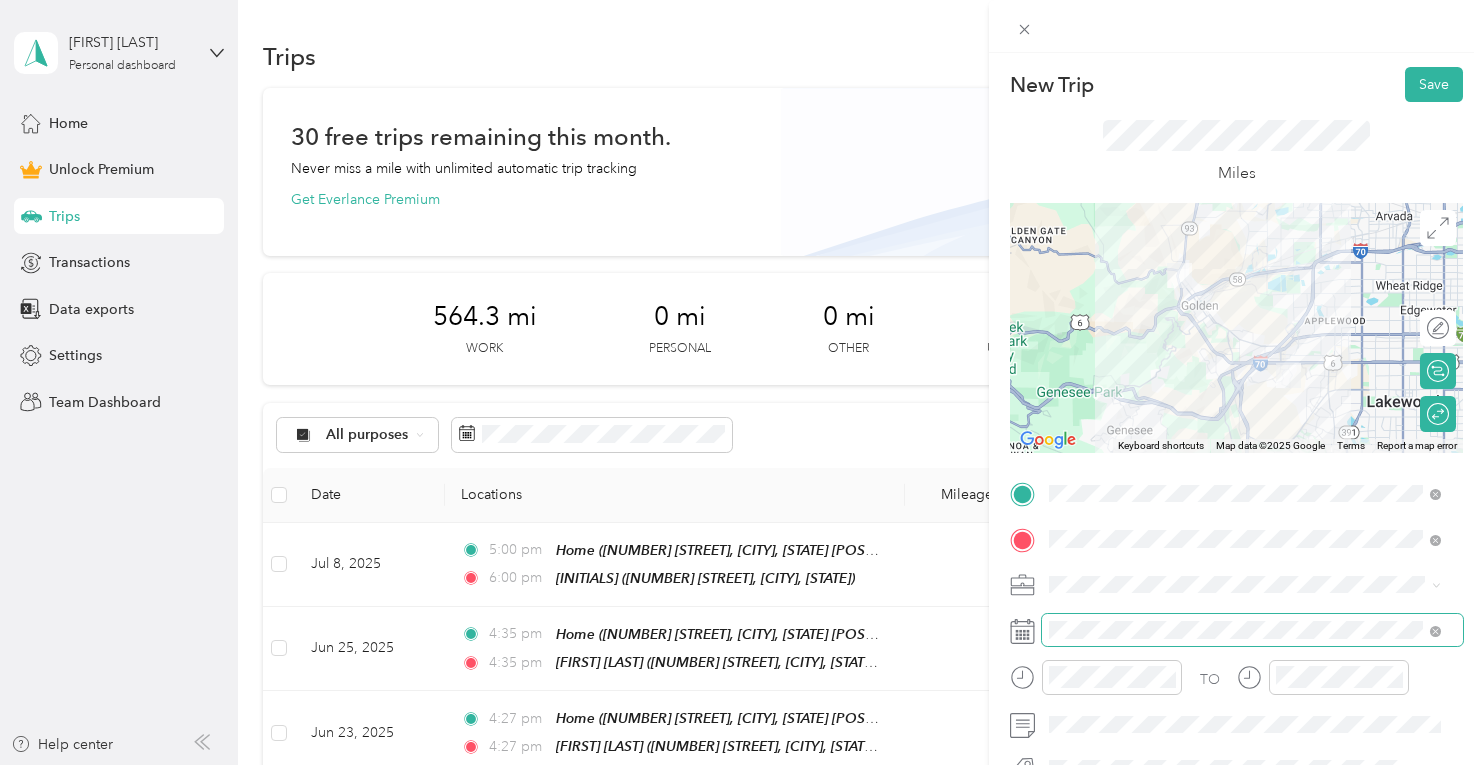 click at bounding box center [1252, 630] 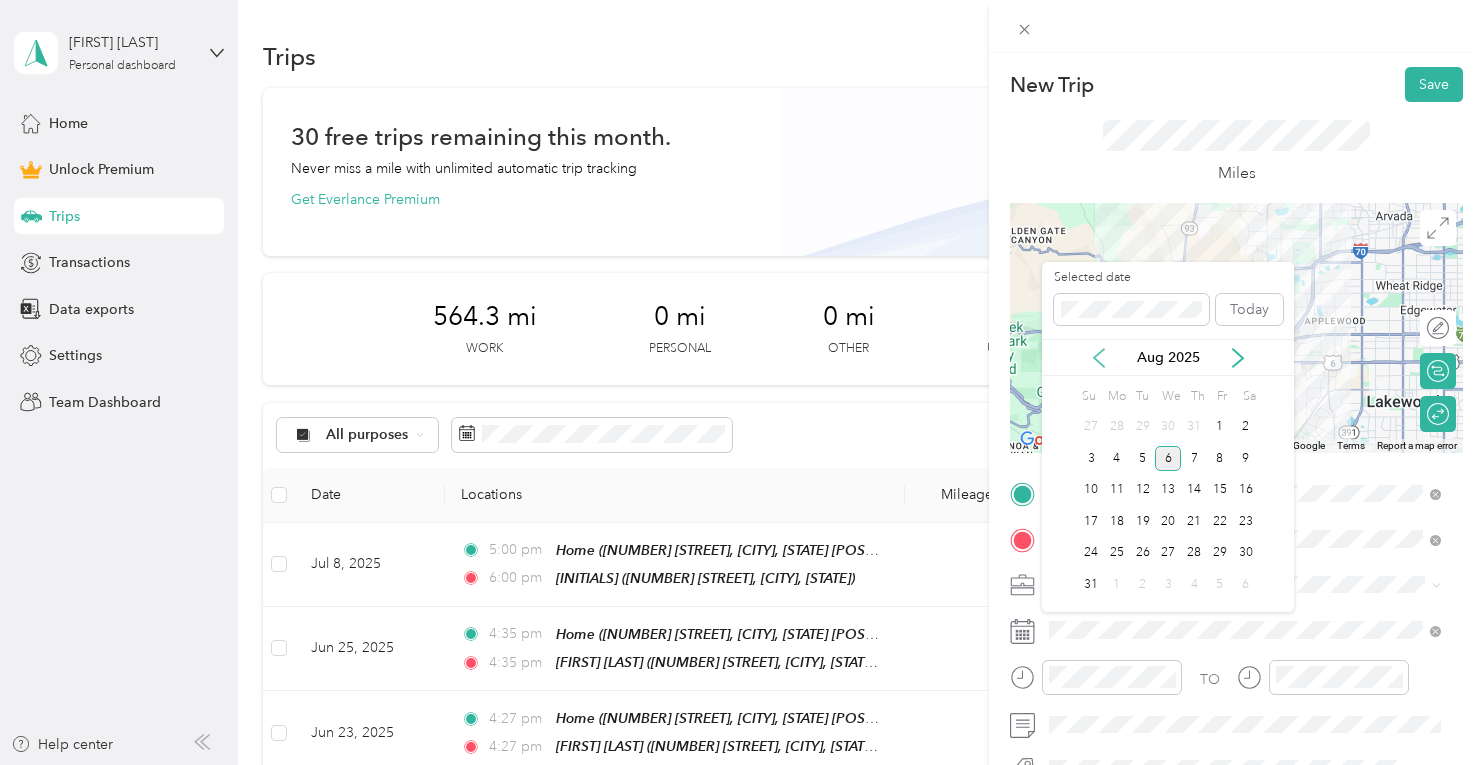 click 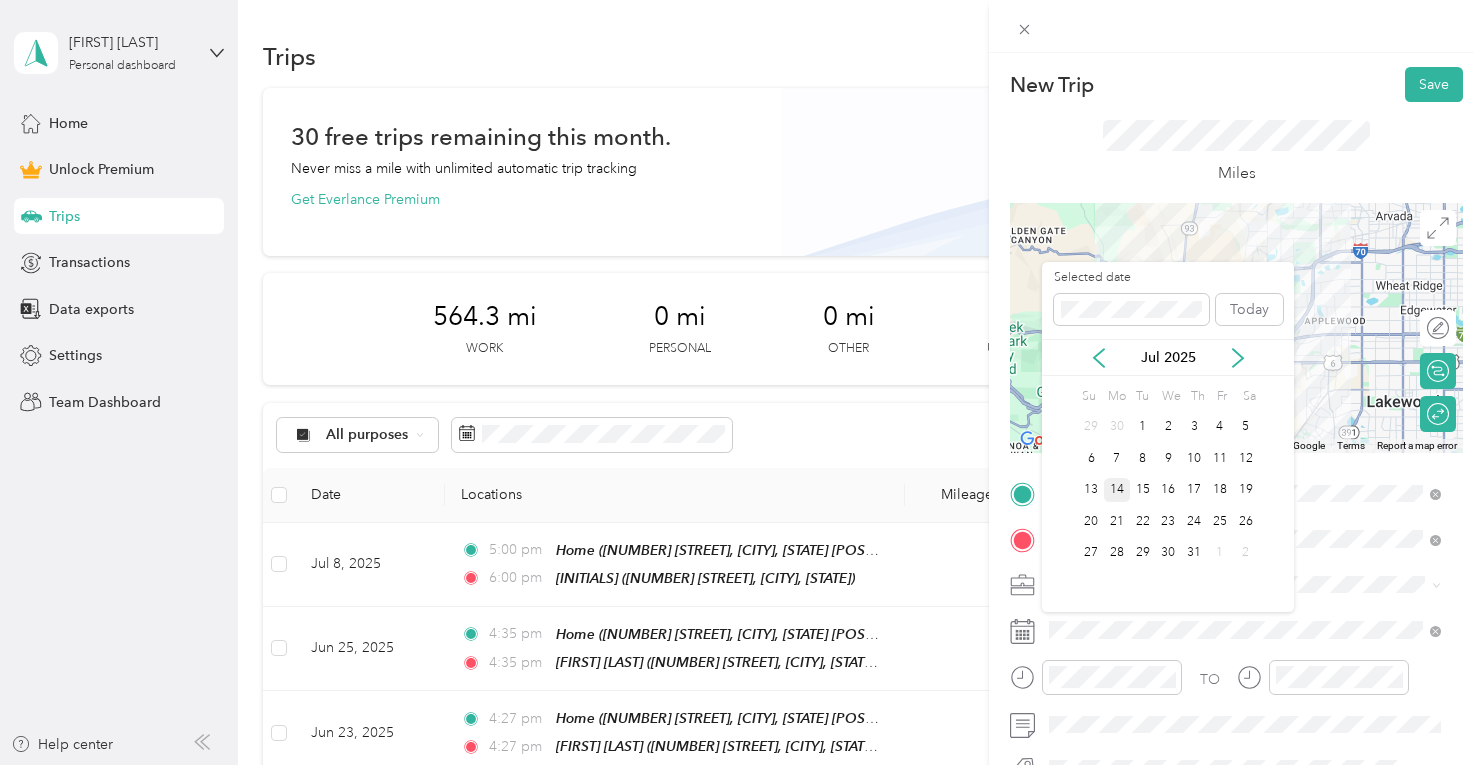 click on "14" at bounding box center (1117, 490) 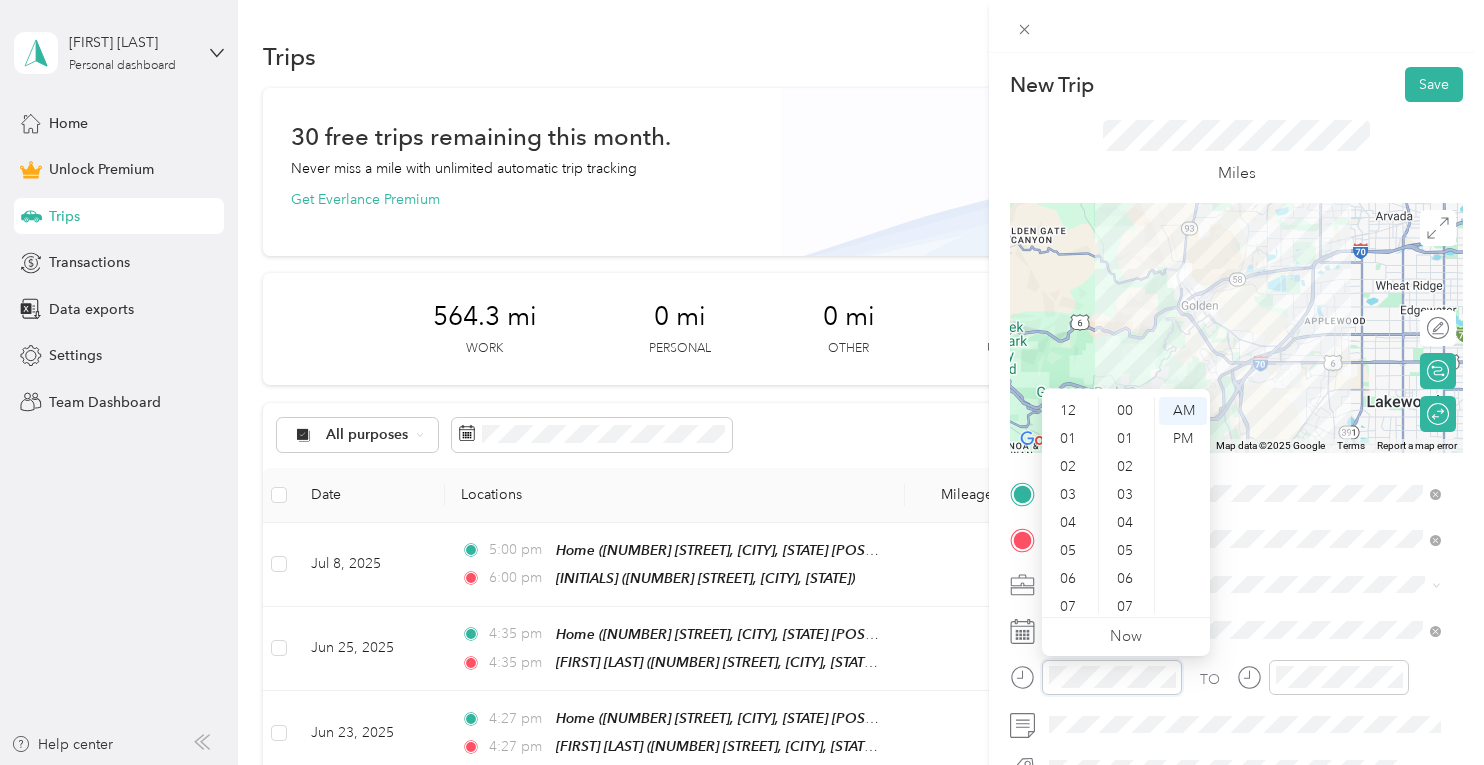 scroll, scrollTop: 120, scrollLeft: 0, axis: vertical 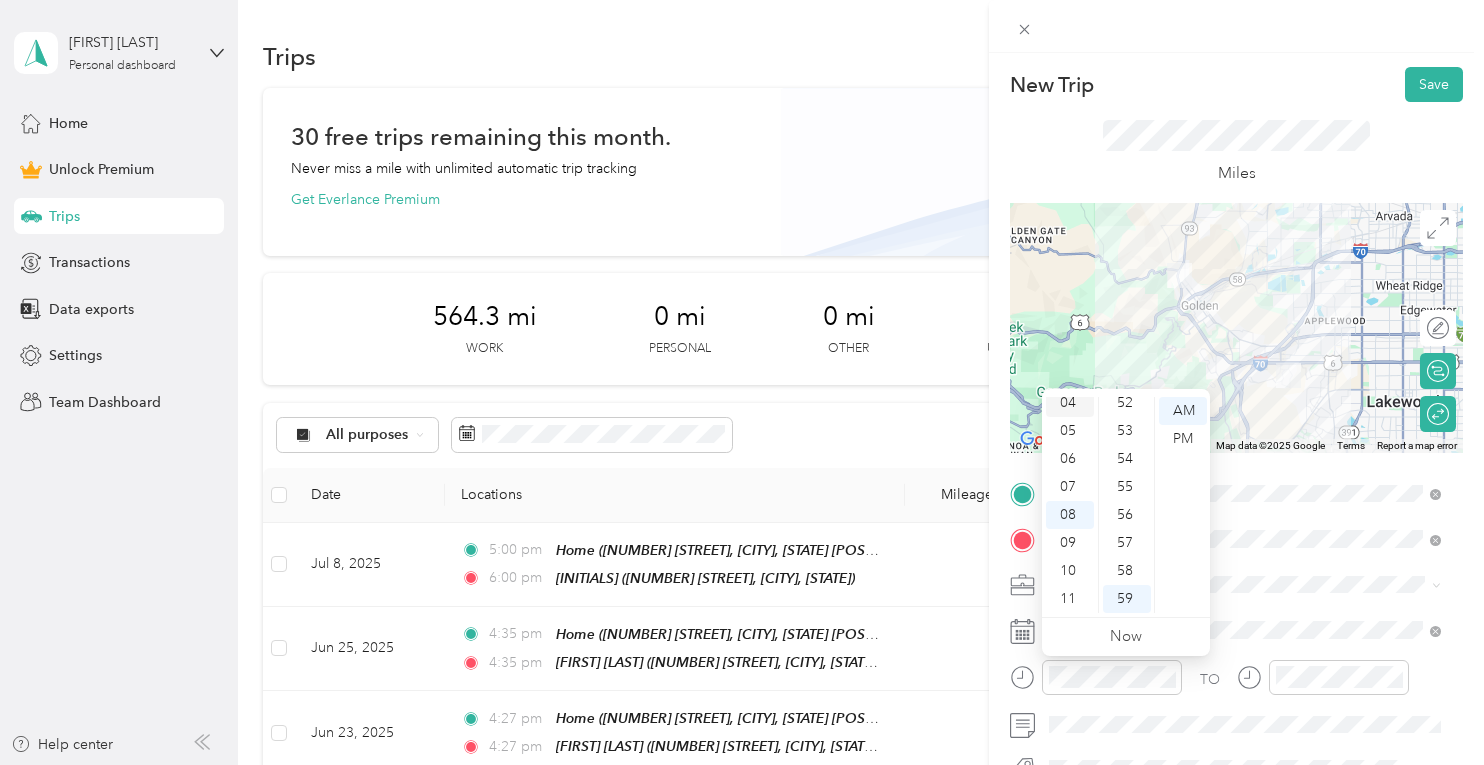 click on "04" at bounding box center (1070, 403) 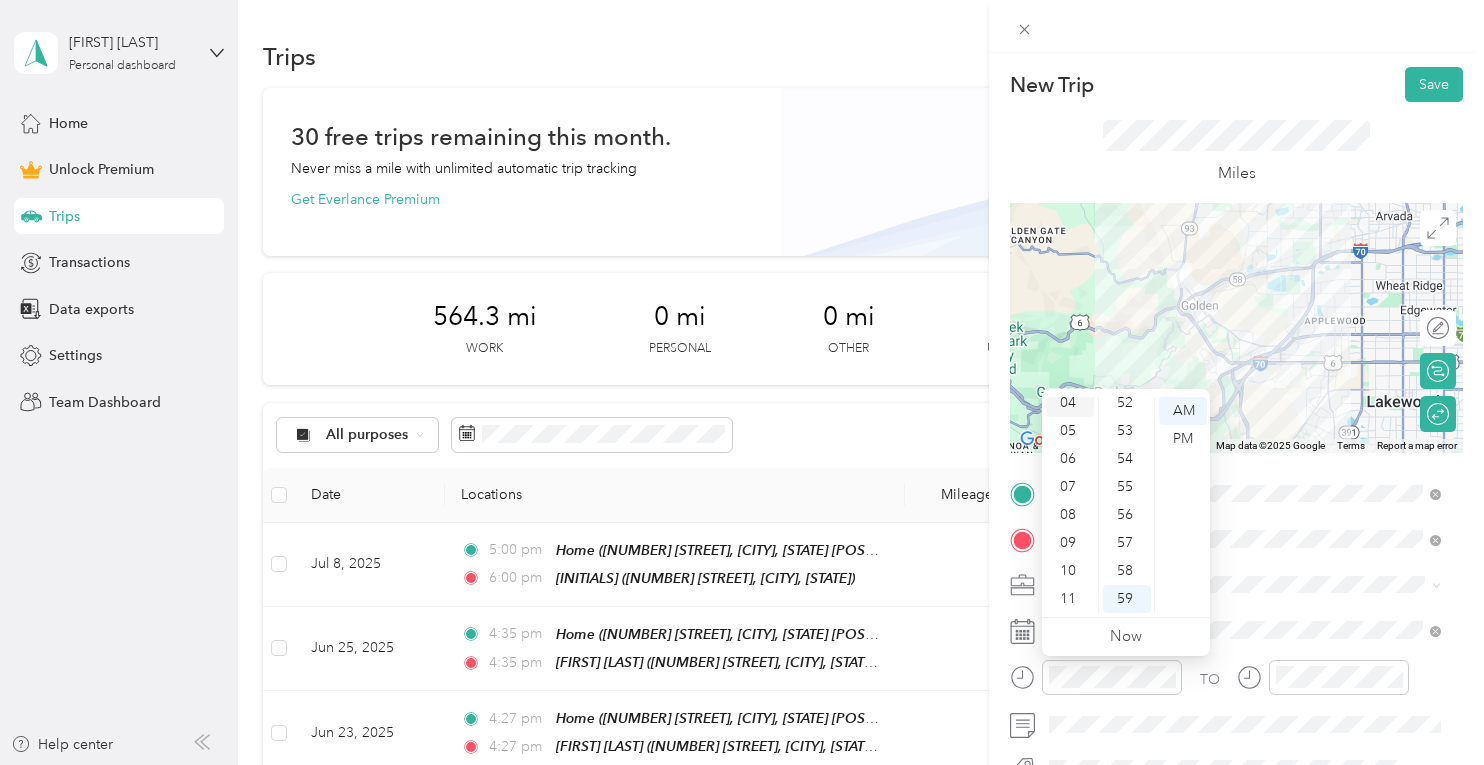 scroll, scrollTop: 112, scrollLeft: 0, axis: vertical 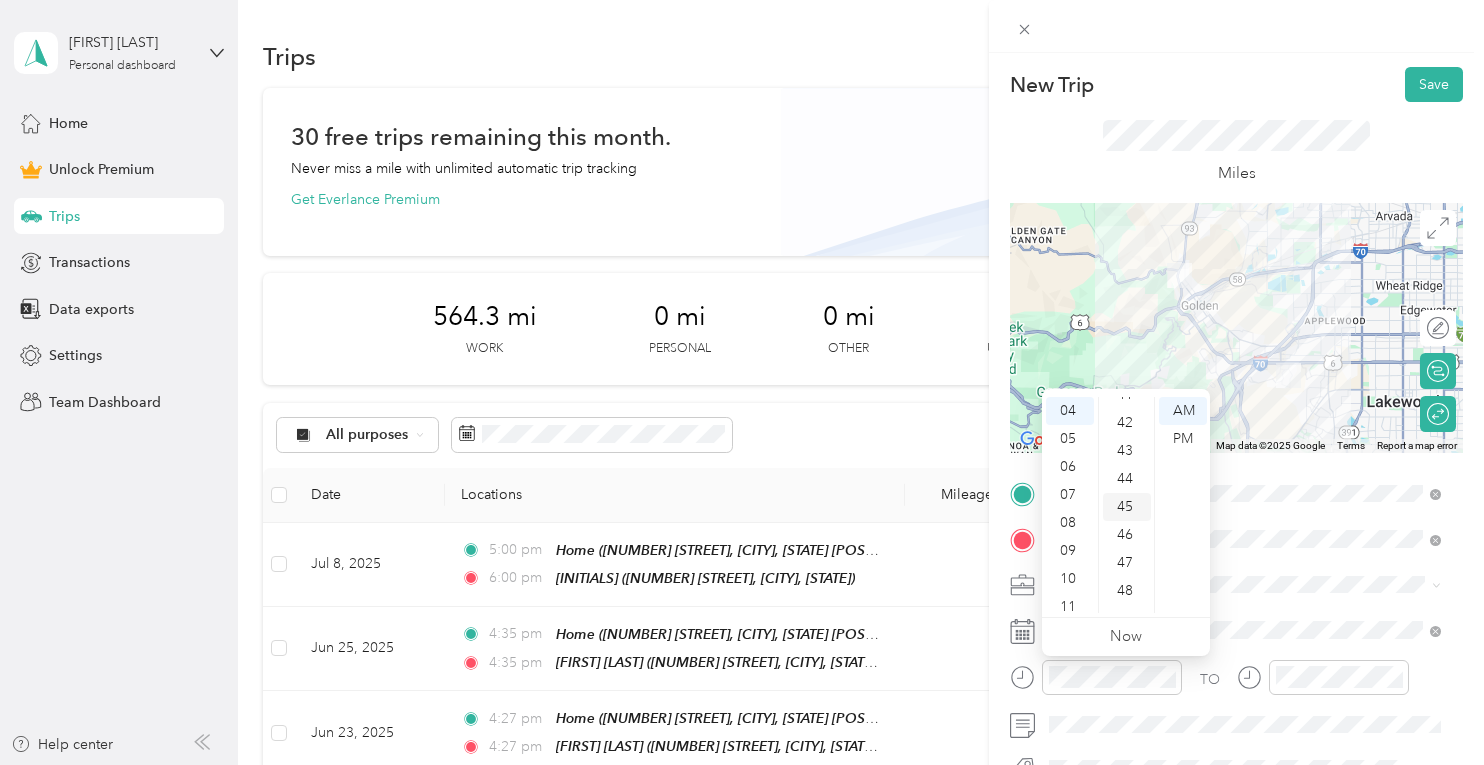 click on "45" at bounding box center [1127, 507] 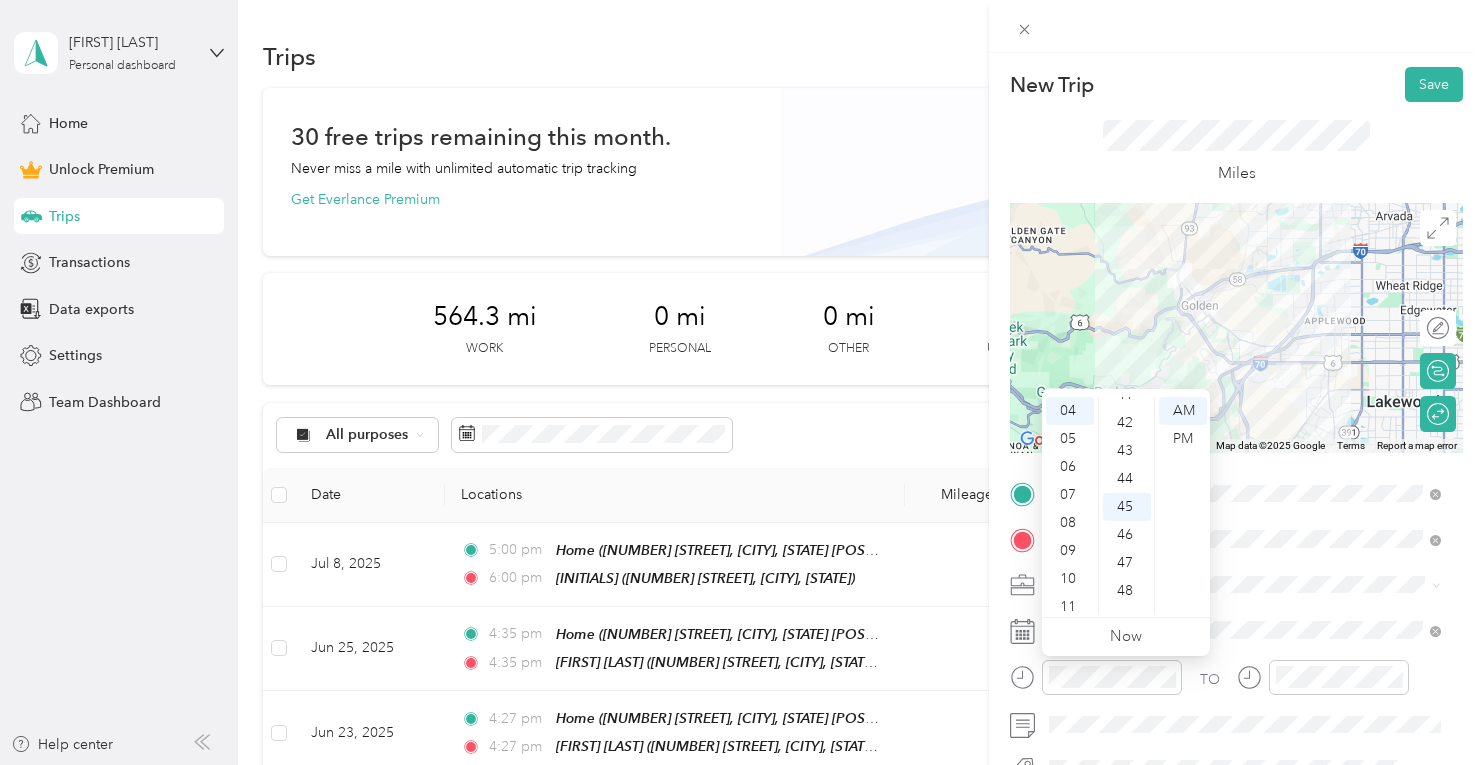 scroll, scrollTop: 1260, scrollLeft: 0, axis: vertical 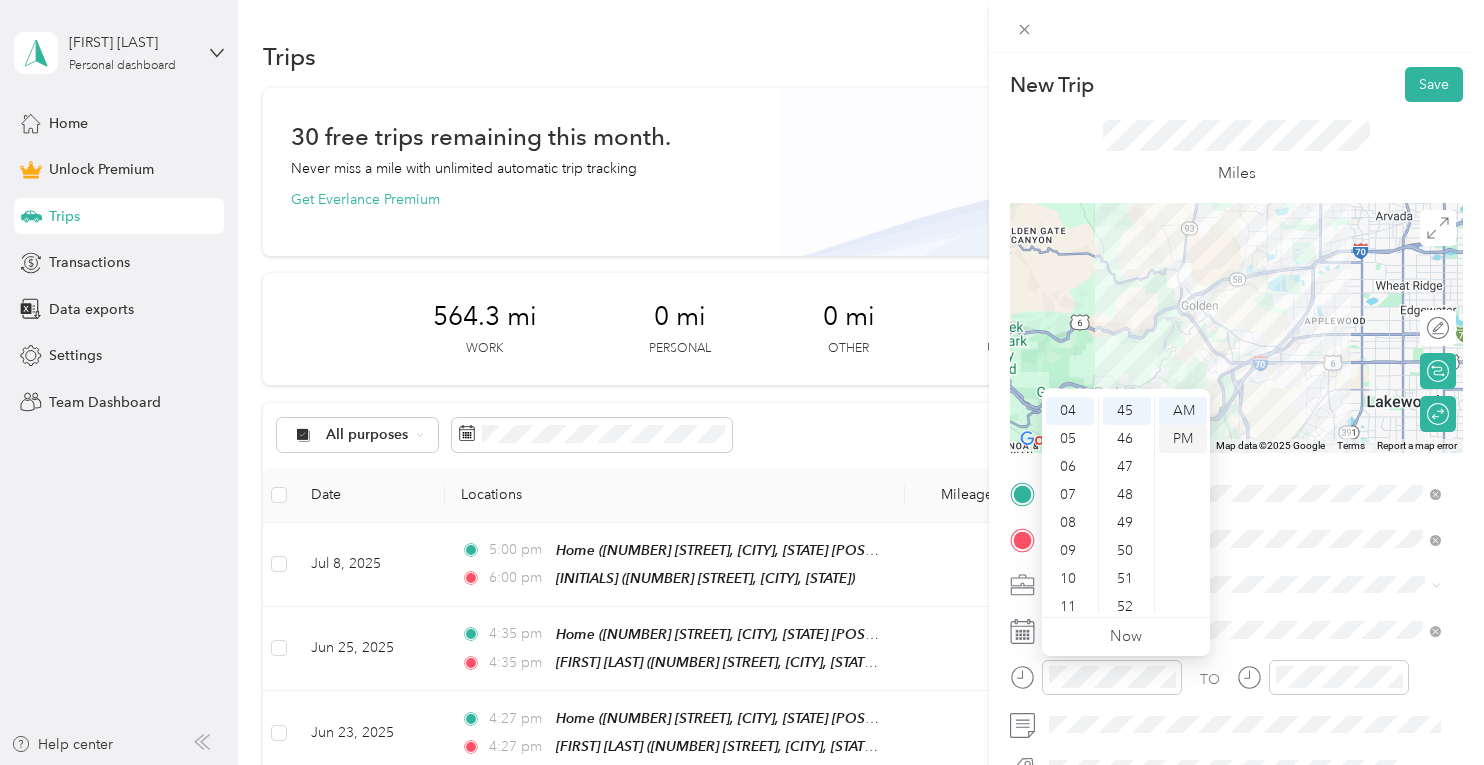 click on "PM" at bounding box center [1183, 439] 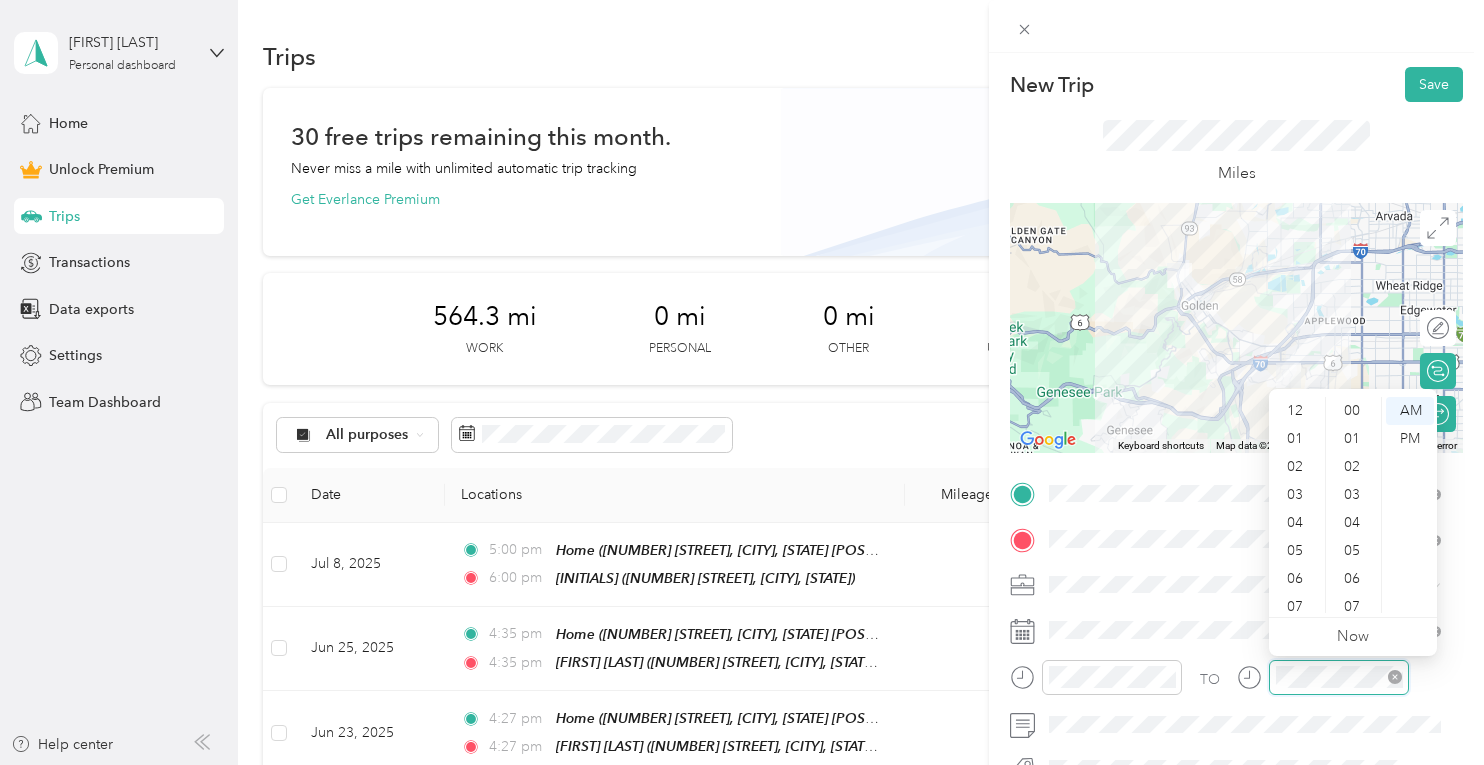 scroll, scrollTop: 120, scrollLeft: 0, axis: vertical 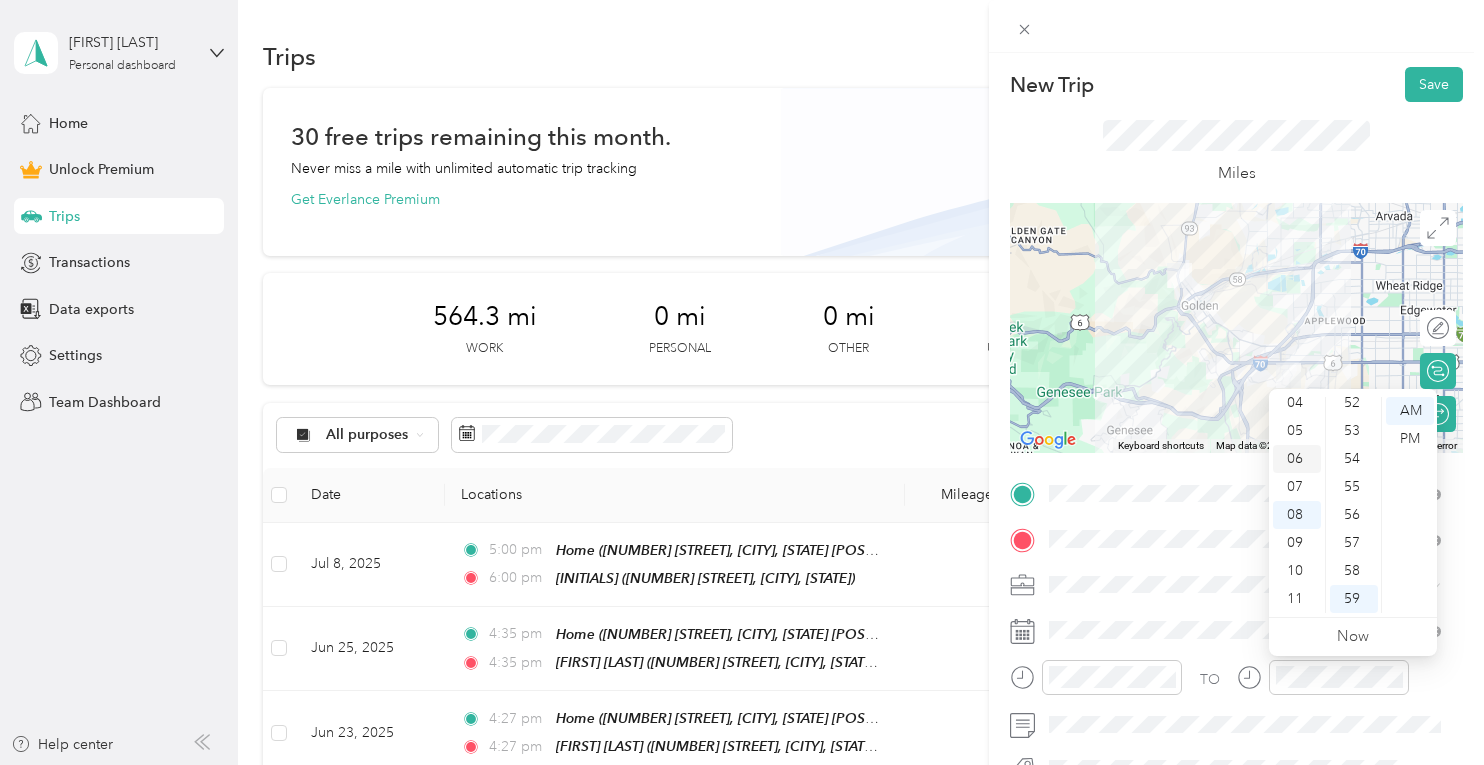 click on "06" at bounding box center (1297, 459) 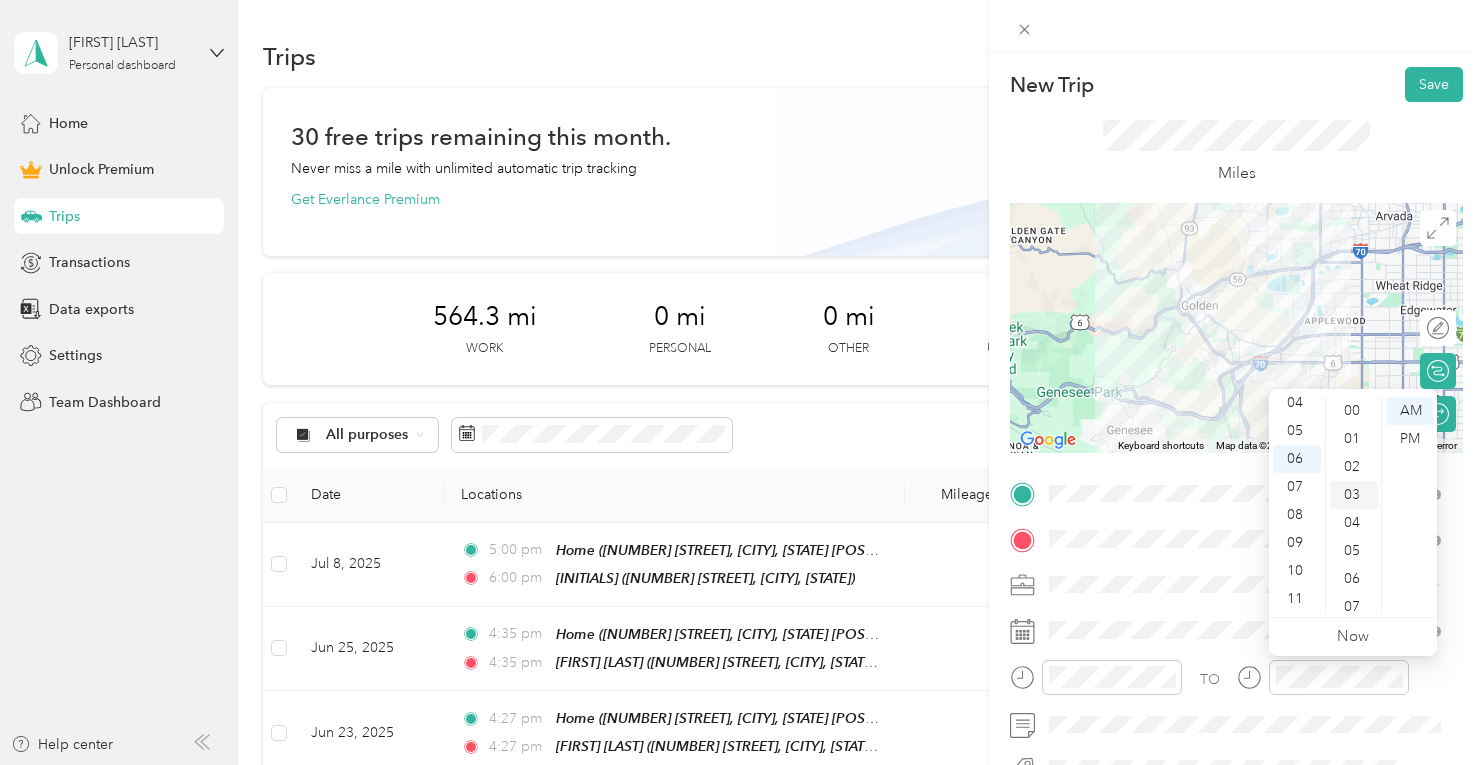 scroll, scrollTop: 0, scrollLeft: 0, axis: both 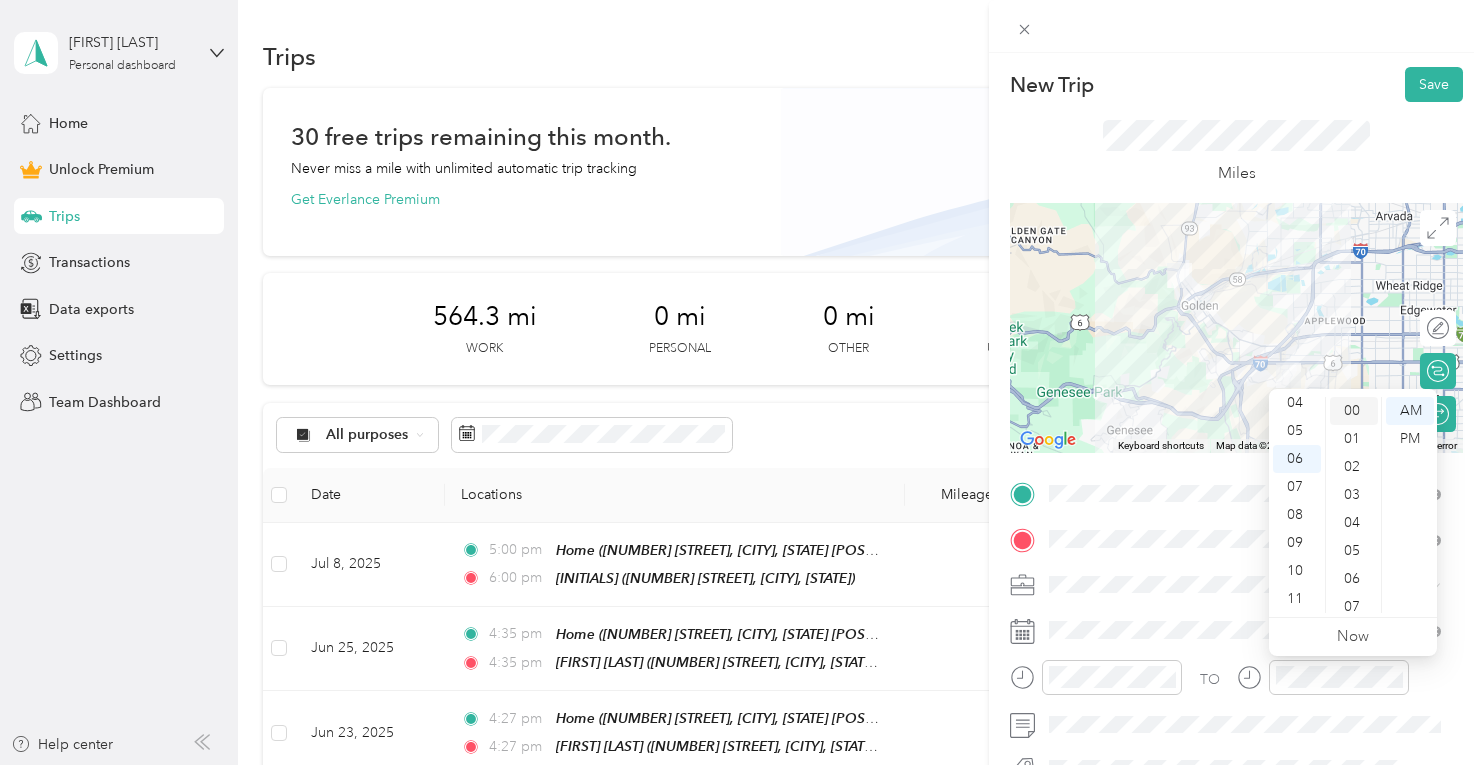 click on "00" at bounding box center [1354, 411] 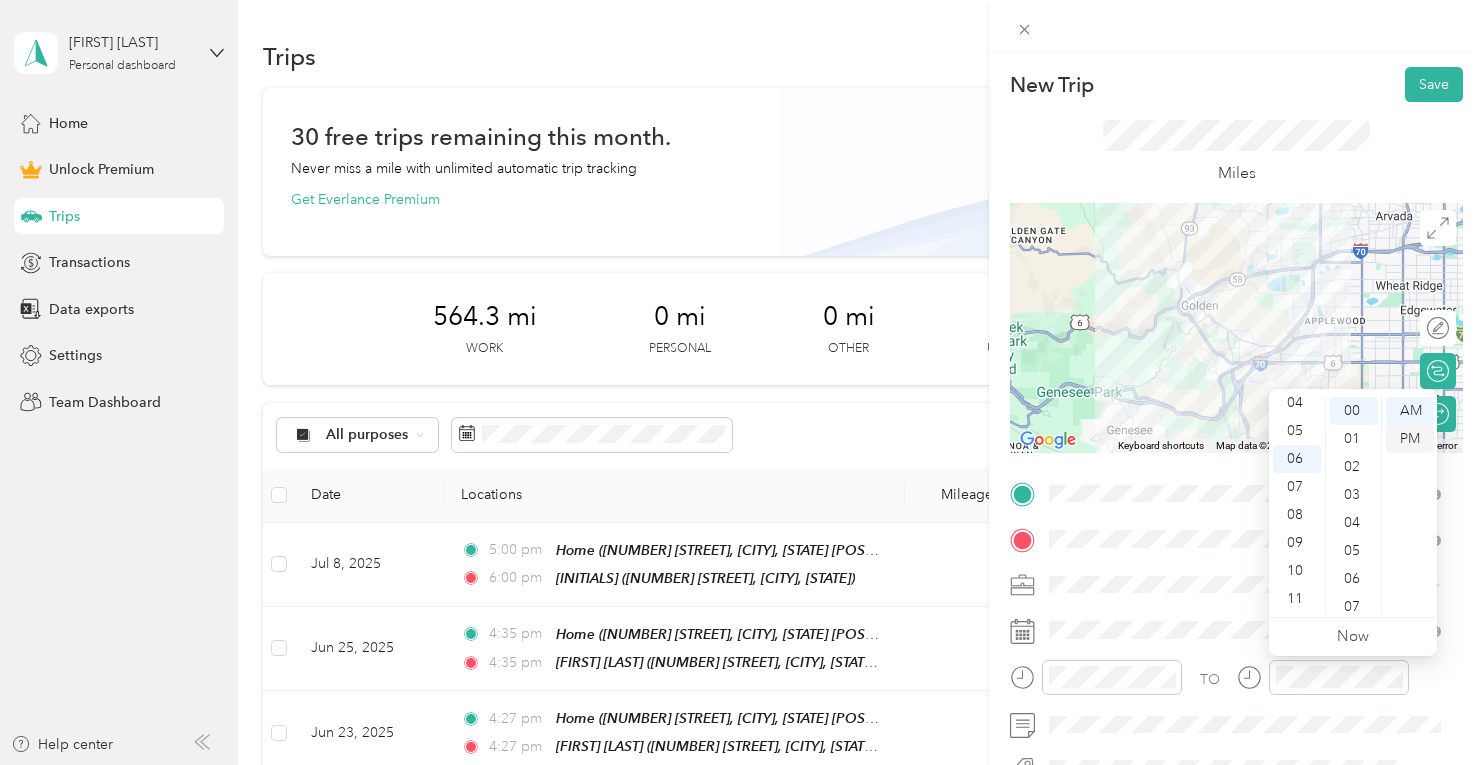 click on "PM" at bounding box center (1410, 439) 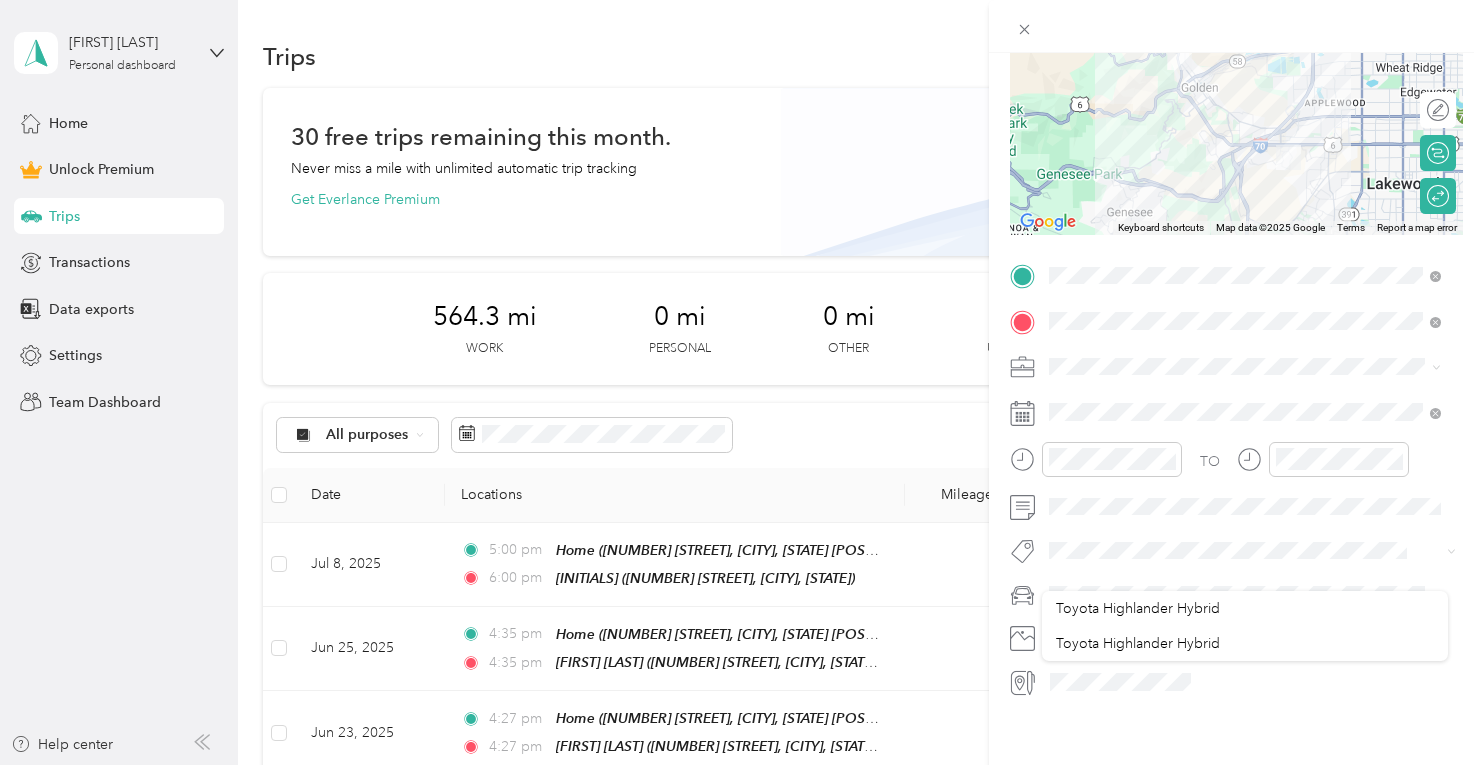 scroll, scrollTop: 238, scrollLeft: 0, axis: vertical 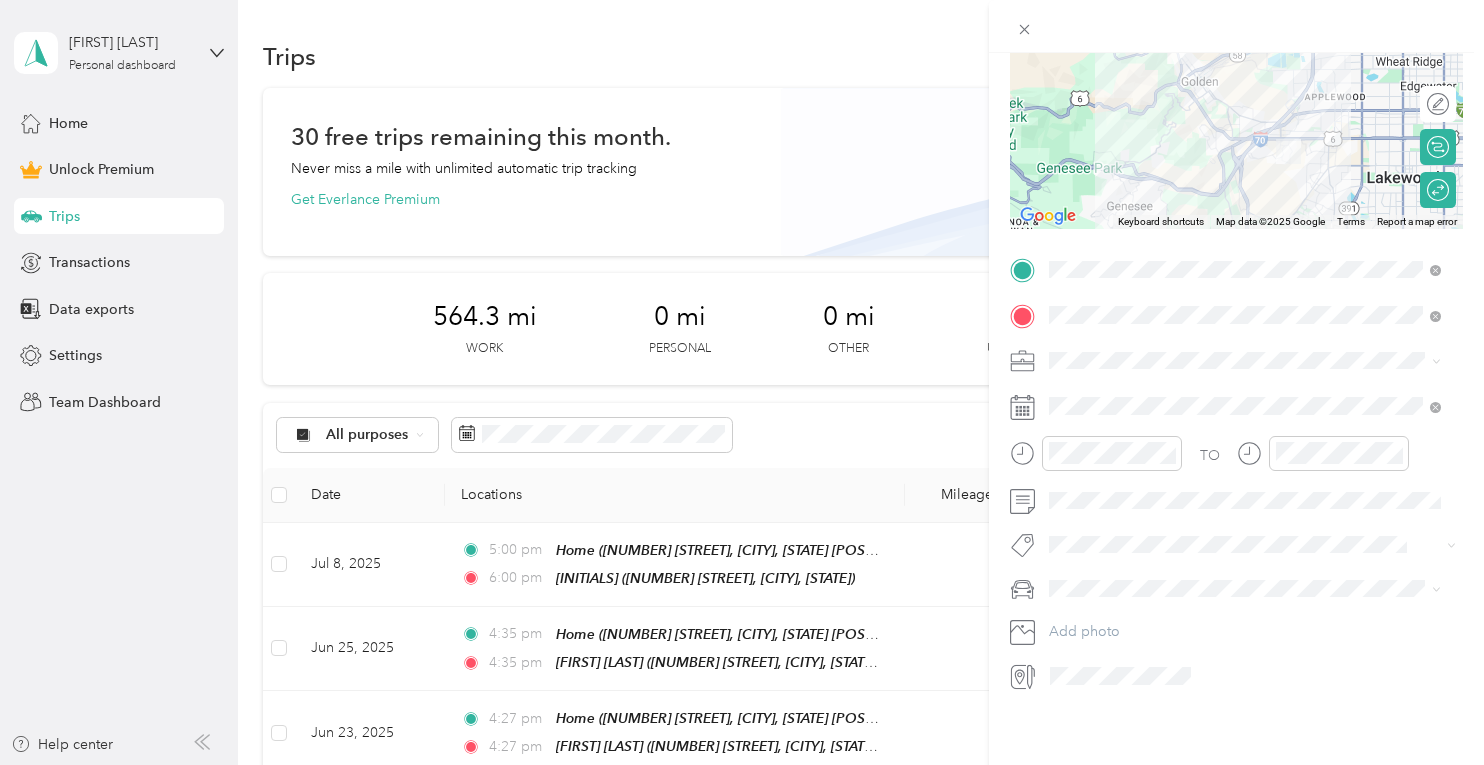 click on "Toyota Highlander Hybrid" at bounding box center [1244, 608] 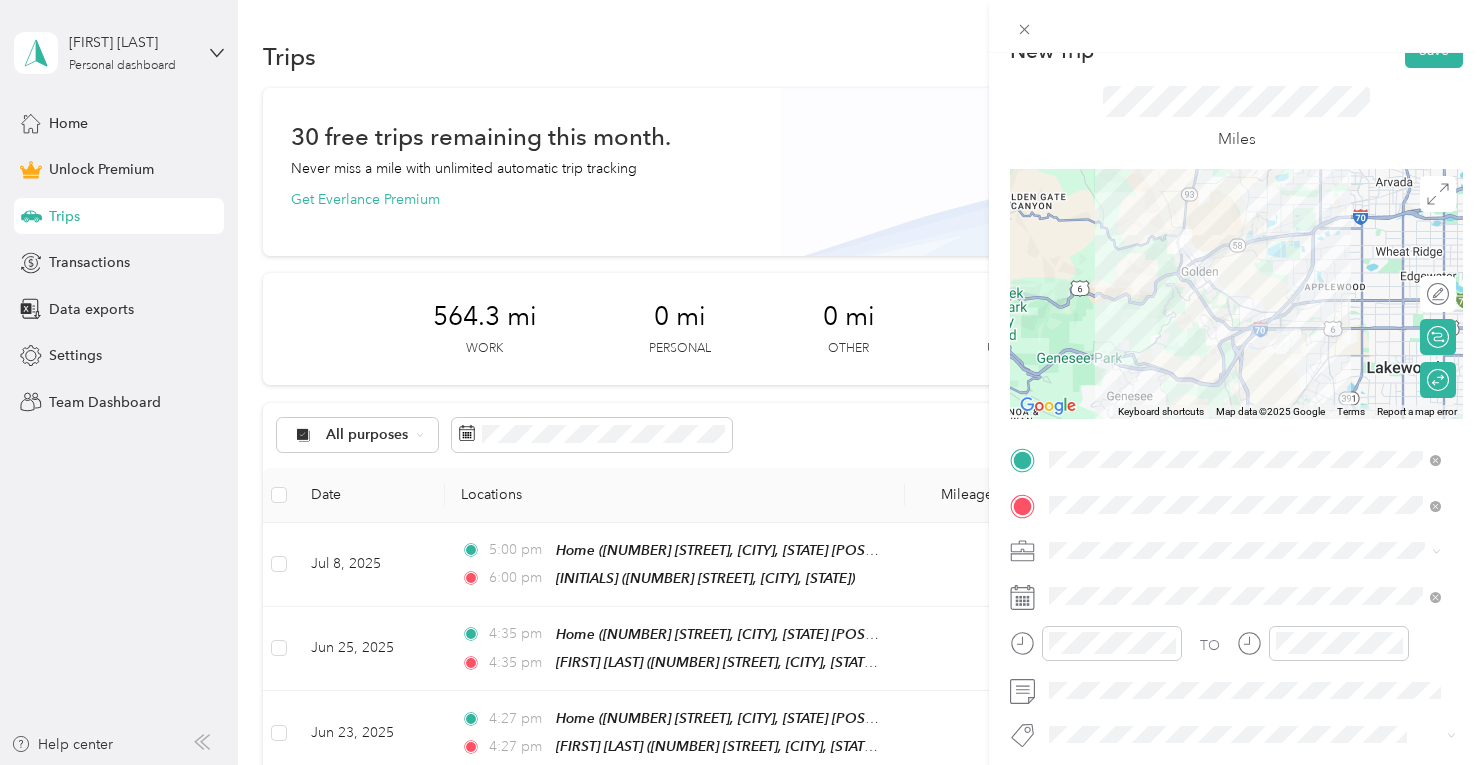 scroll, scrollTop: 0, scrollLeft: 0, axis: both 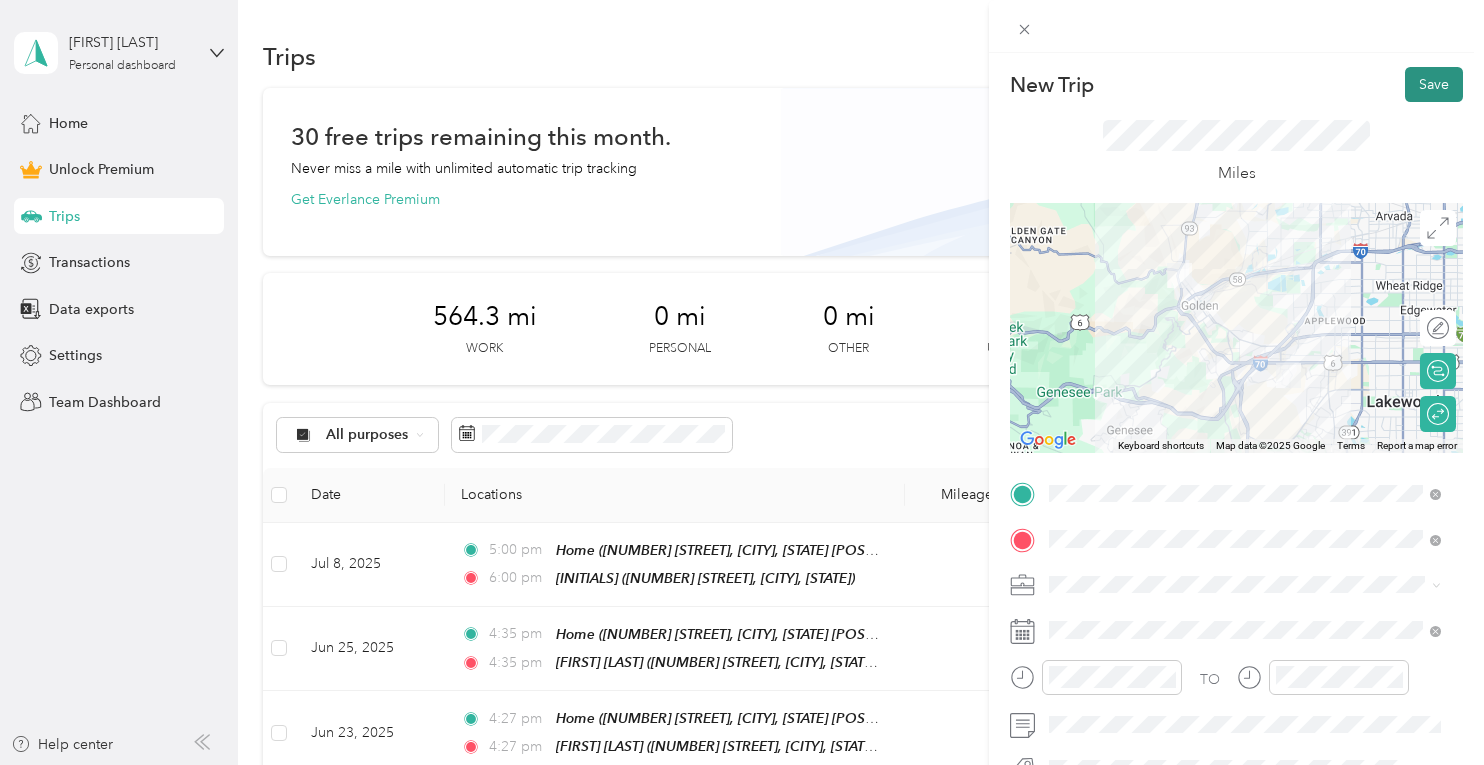 click on "Save" at bounding box center [1434, 84] 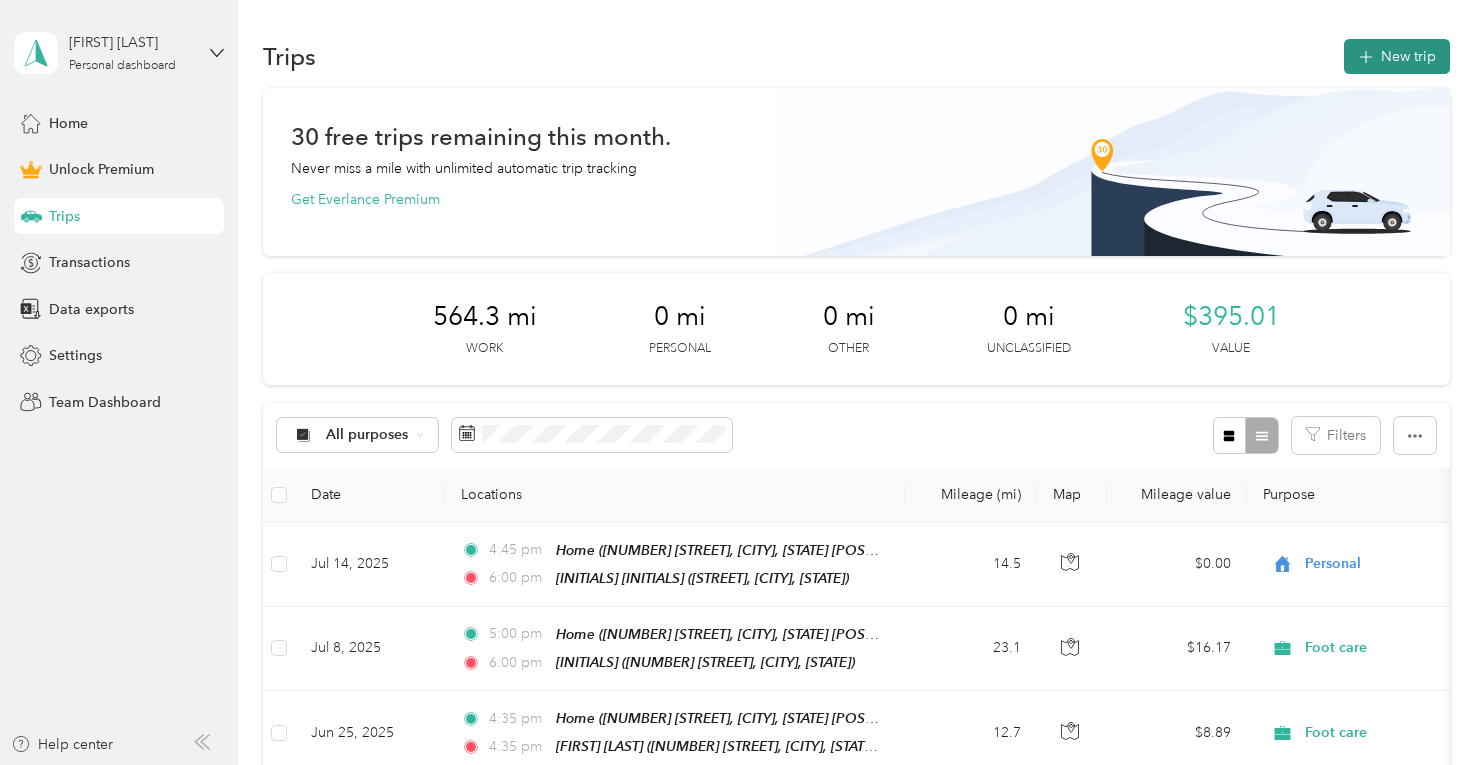 click on "New trip" at bounding box center [1397, 56] 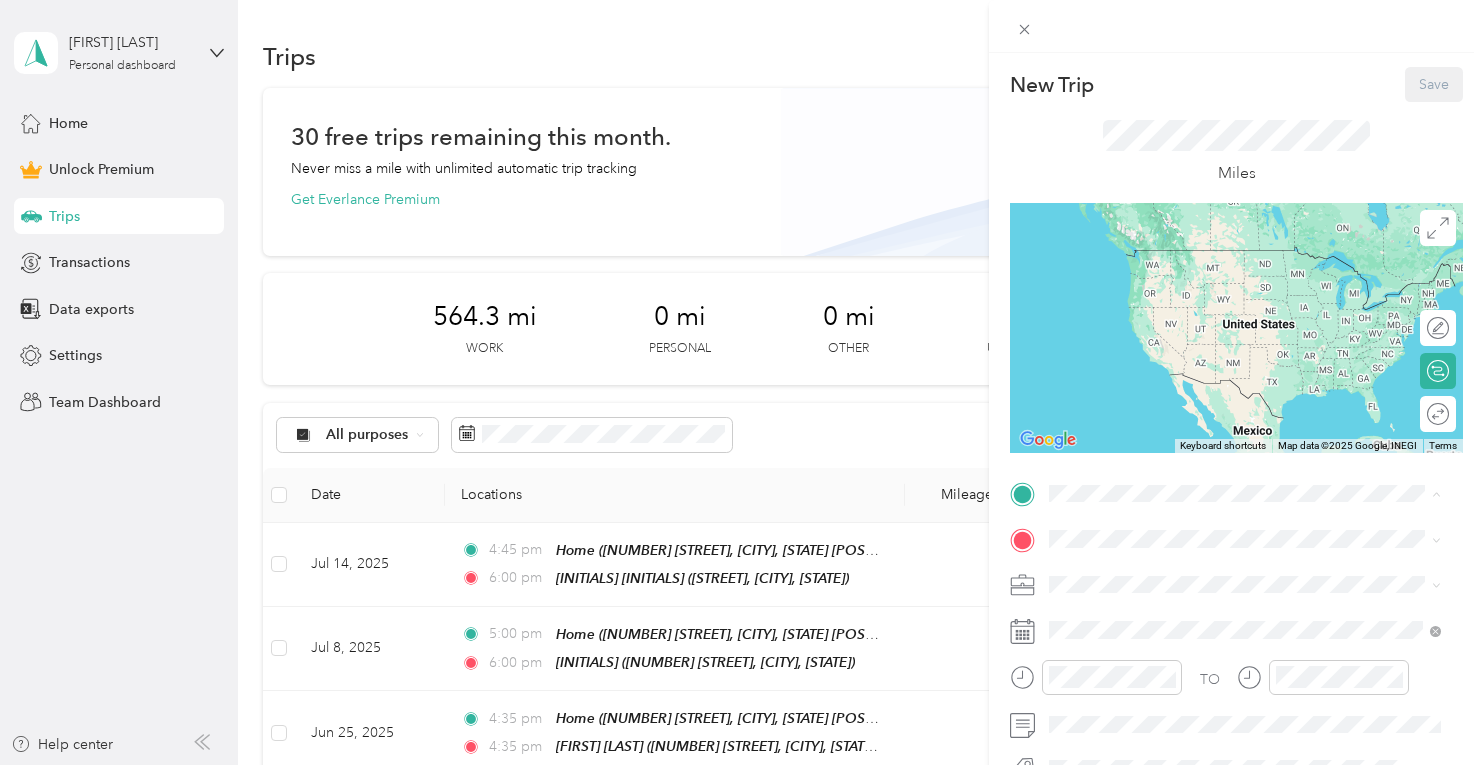 click on "Home ([NUMBER] [STREET], [CITY], [STATE] [POSTAL_CODE], [COUNTRY], [COUNTY], [STATE], [COUNTRY])" at bounding box center (1244, 469) 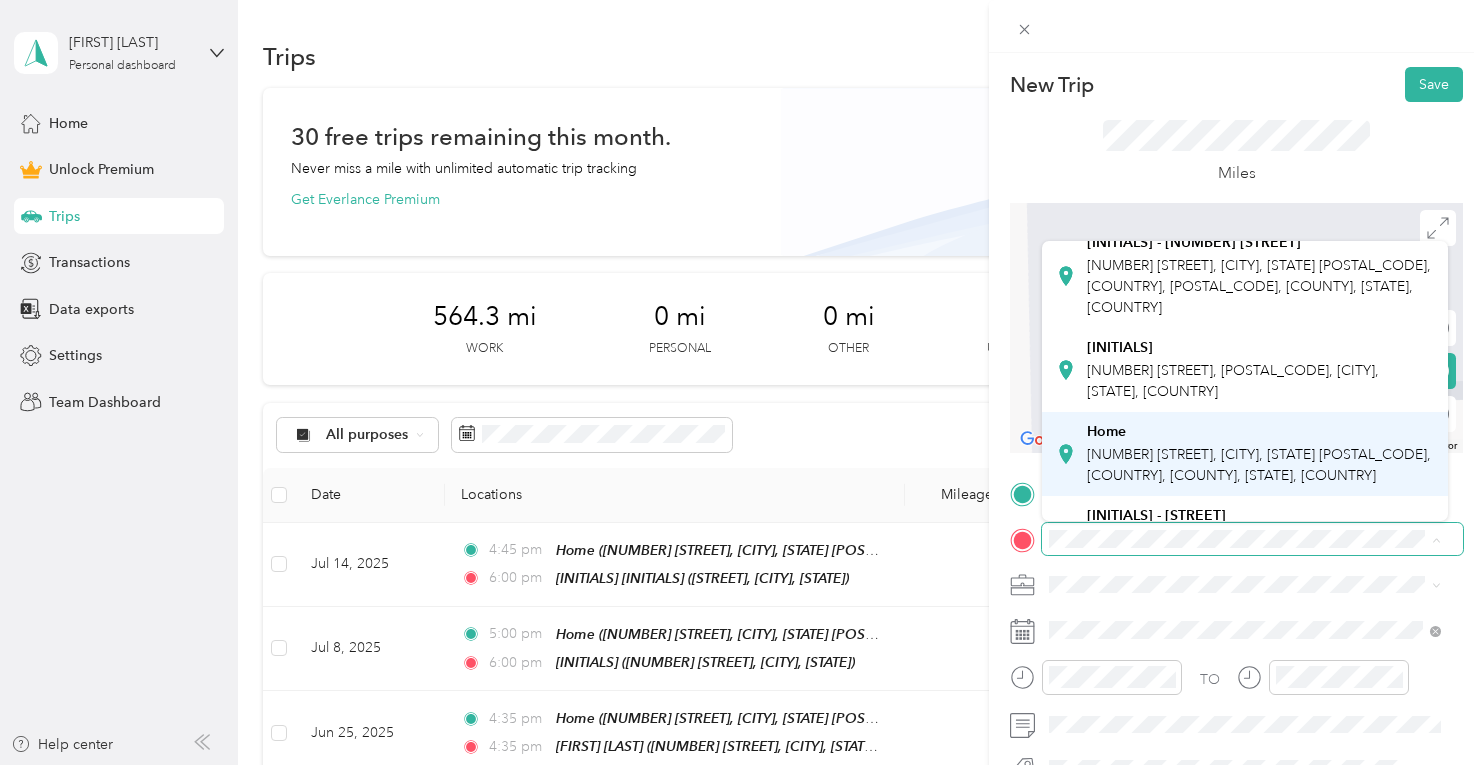scroll, scrollTop: 0, scrollLeft: 0, axis: both 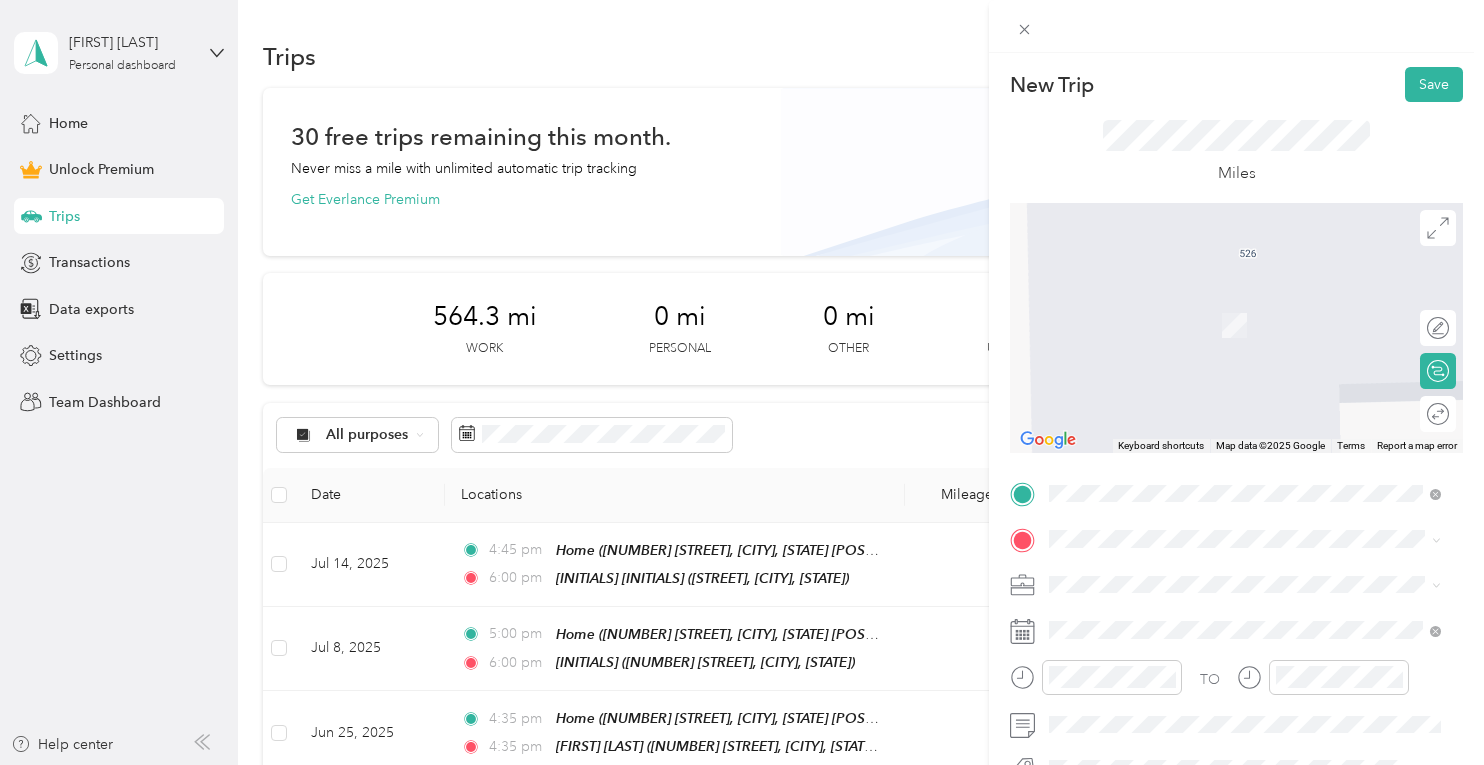 click on "[INITIALS] [STREET], [CITY], [STATE], [COUNTRY]" at bounding box center (1244, 309) 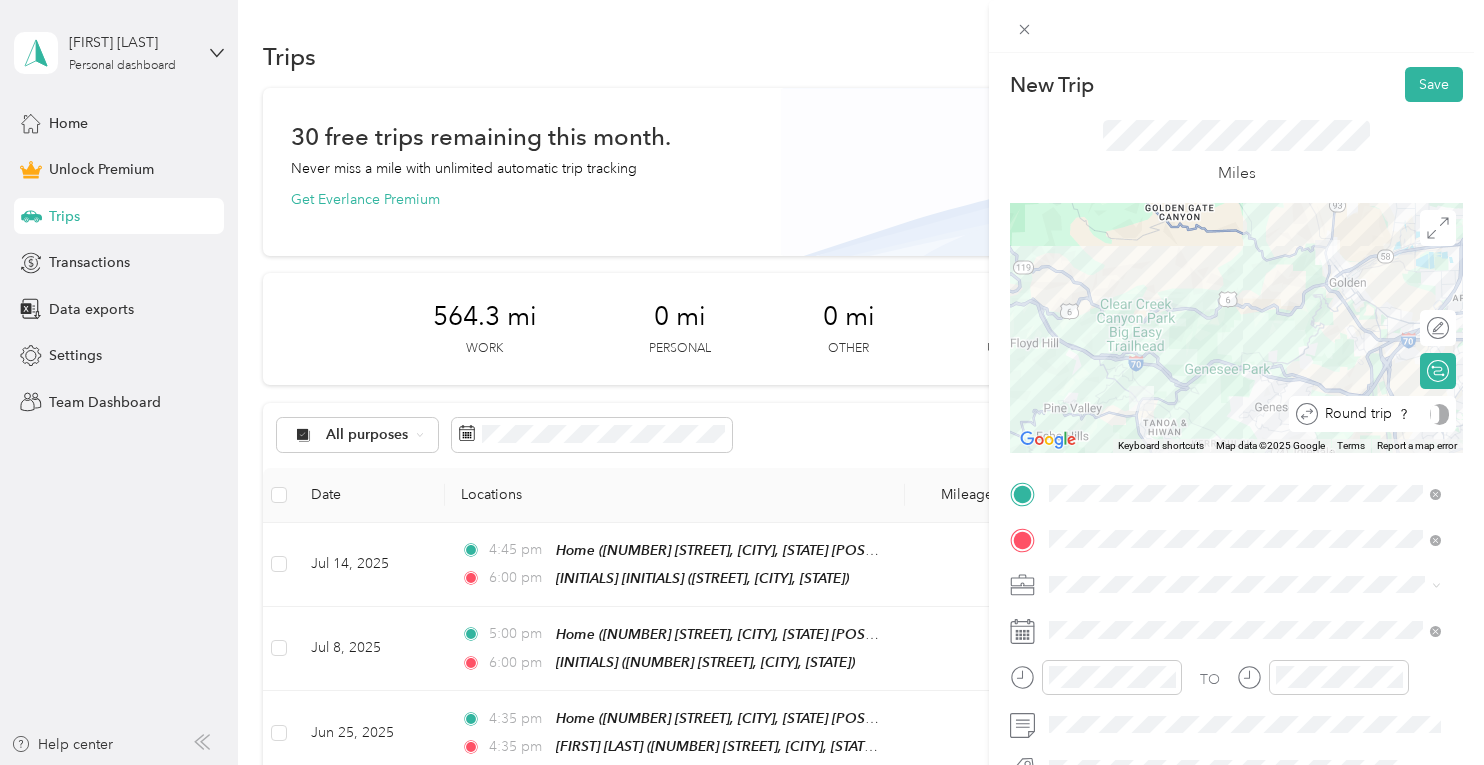click on "Round trip" at bounding box center [1372, 414] 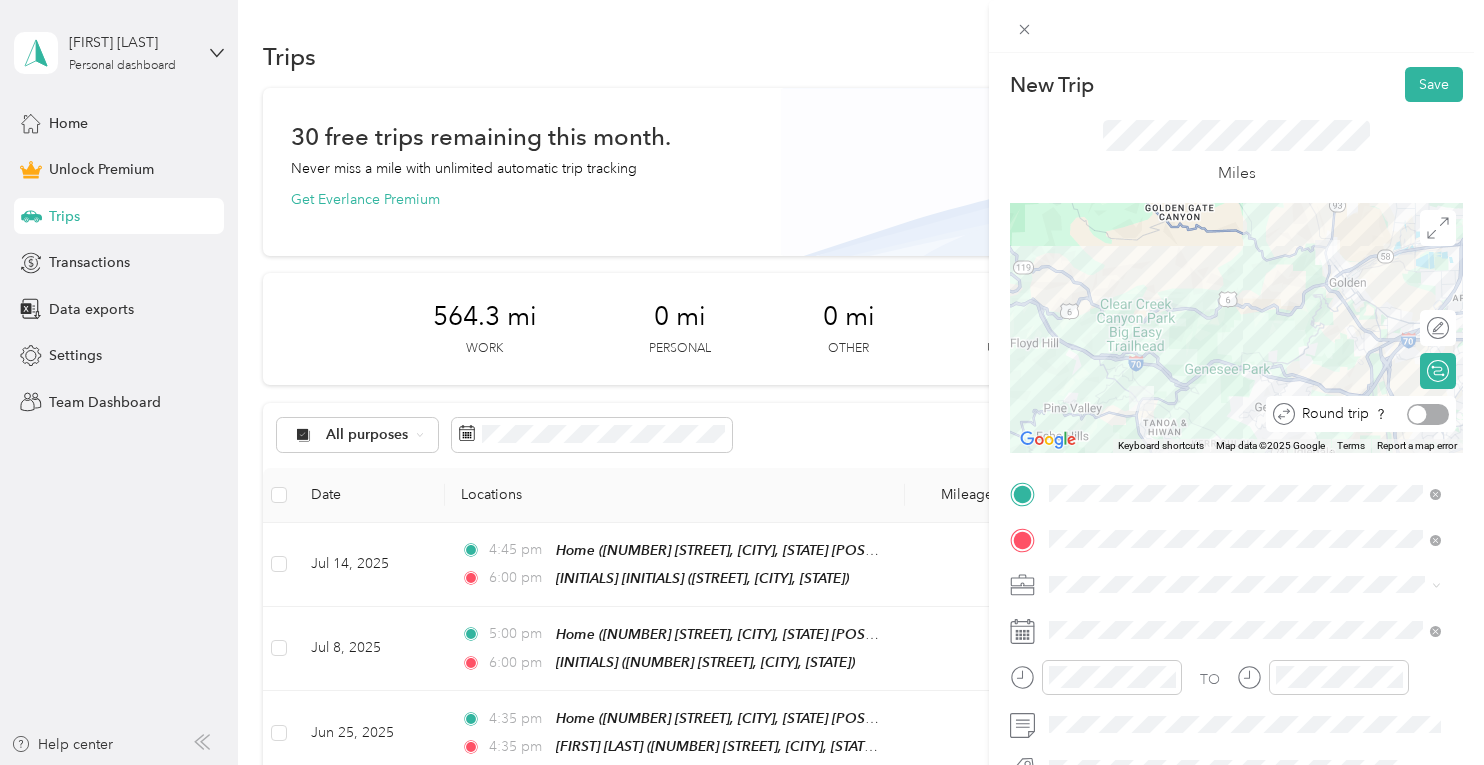 click at bounding box center (1428, 414) 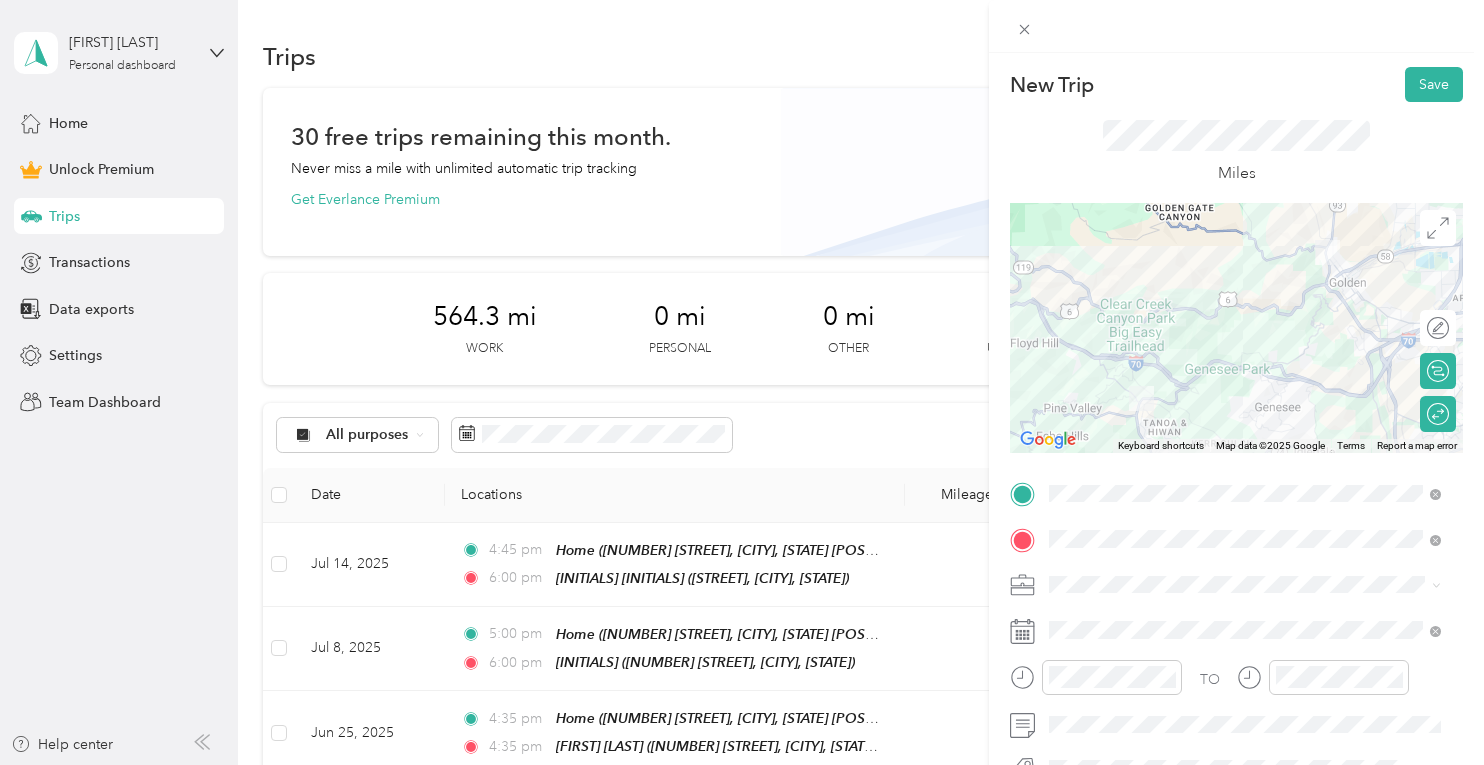click on "Work Personal Foot care Other Charity Medical Moving Commute" at bounding box center (1244, 418) 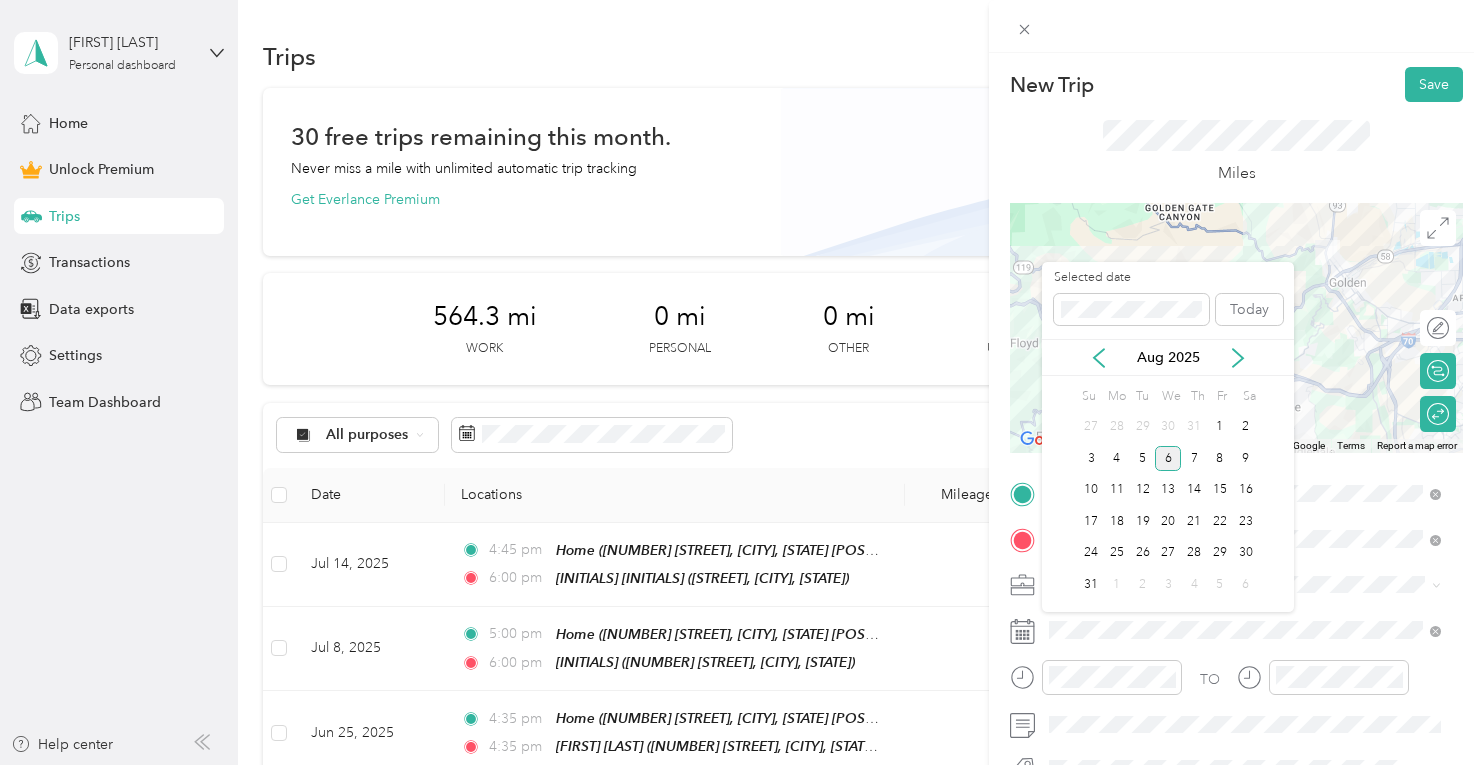 click on "Aug 2025" at bounding box center (1168, 357) 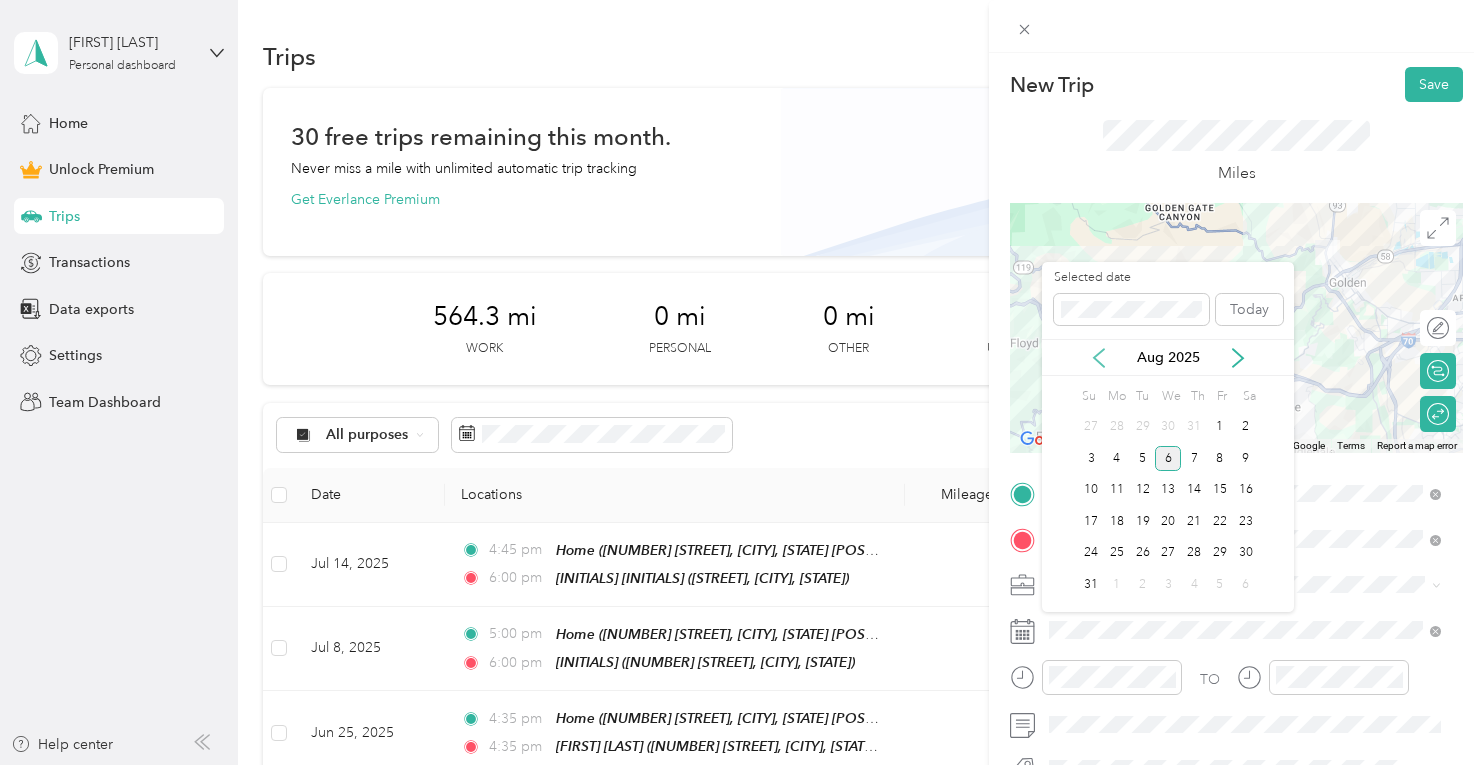 click 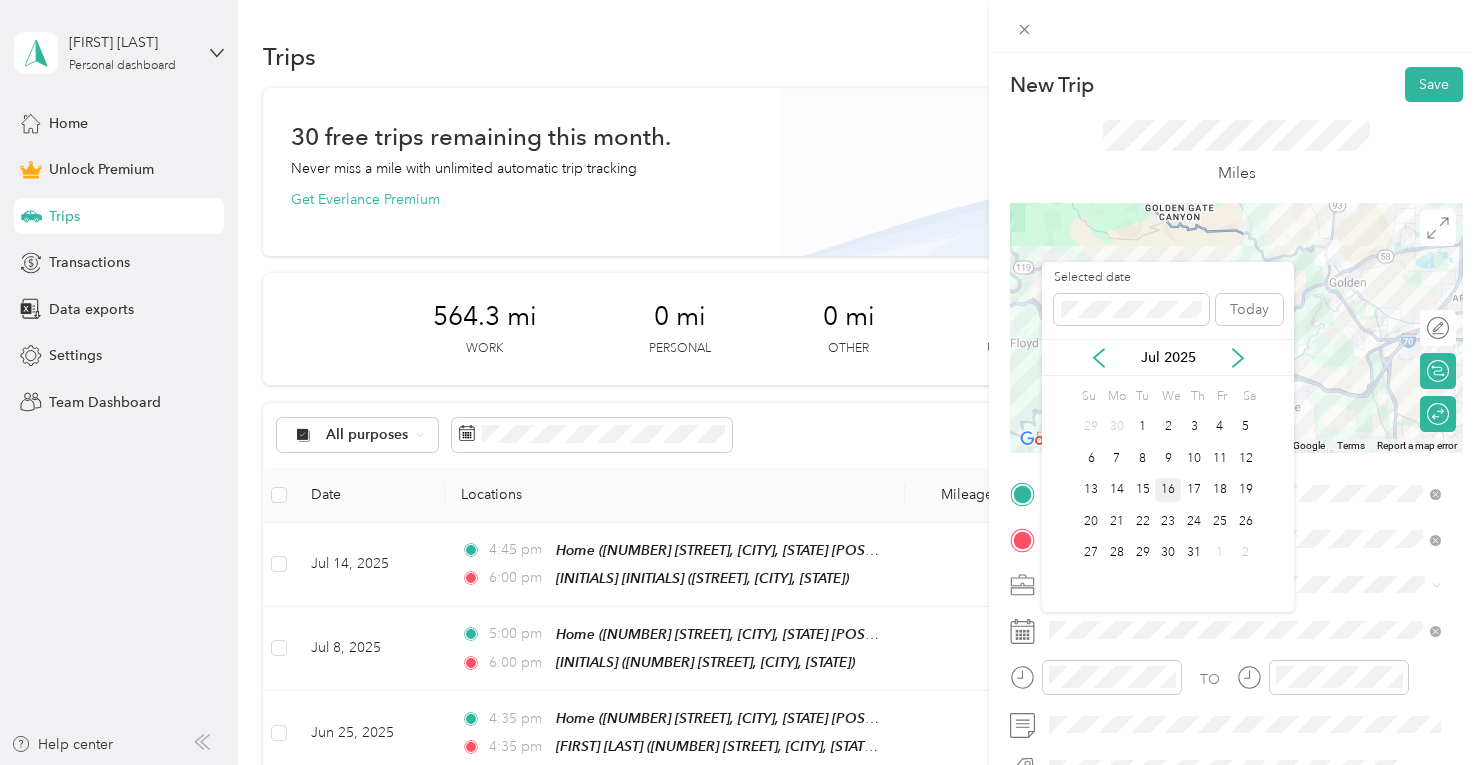 click on "16" at bounding box center (1168, 490) 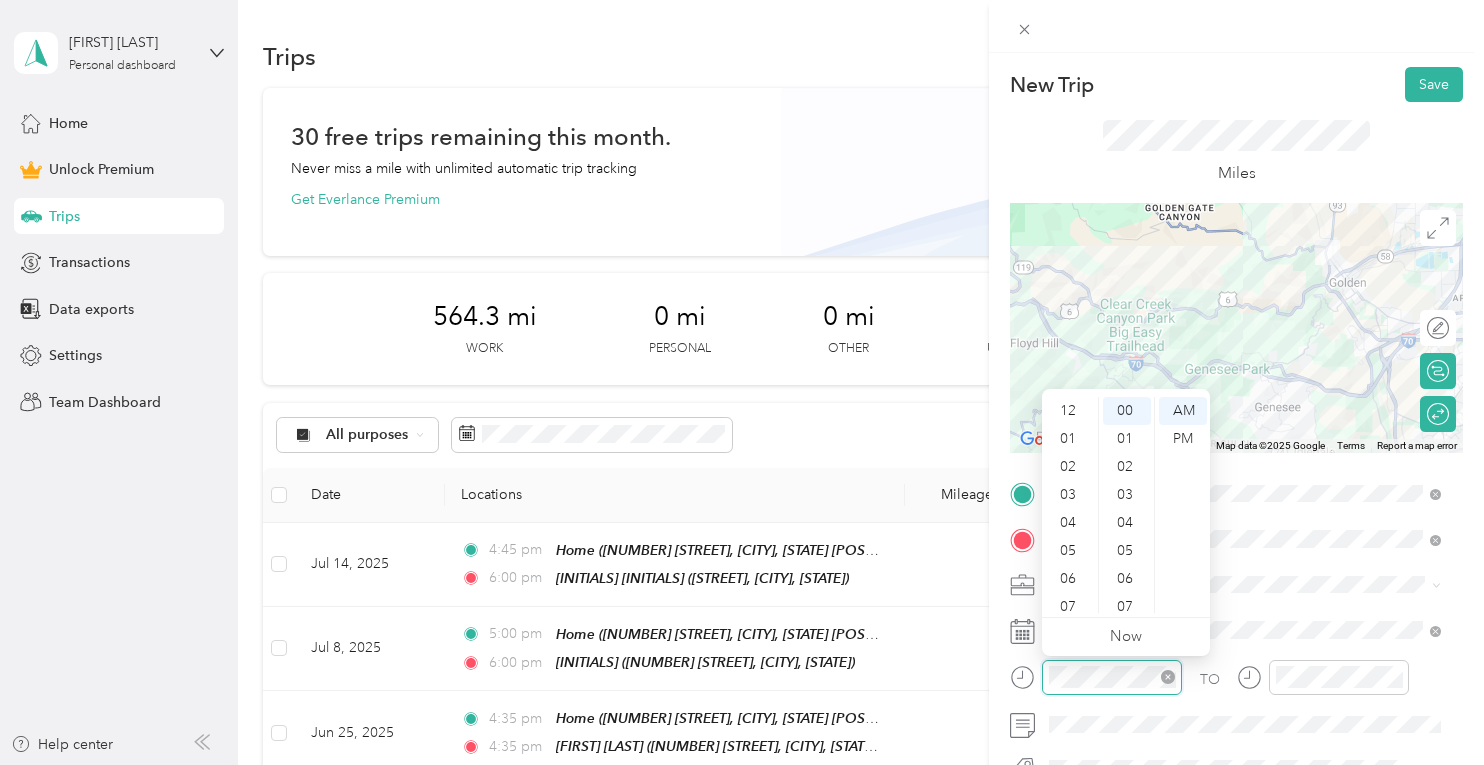 scroll, scrollTop: 120, scrollLeft: 0, axis: vertical 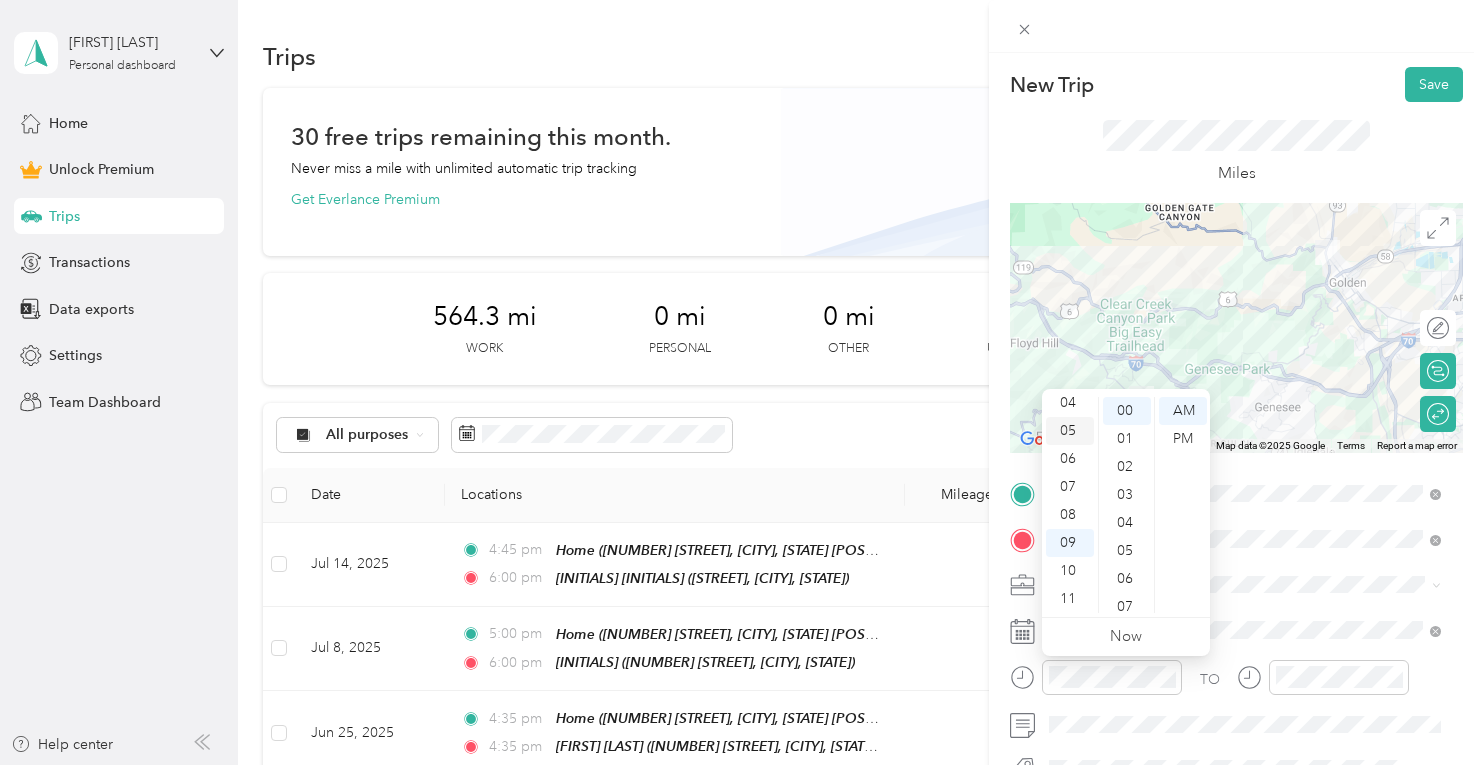 click on "05" at bounding box center (1070, 431) 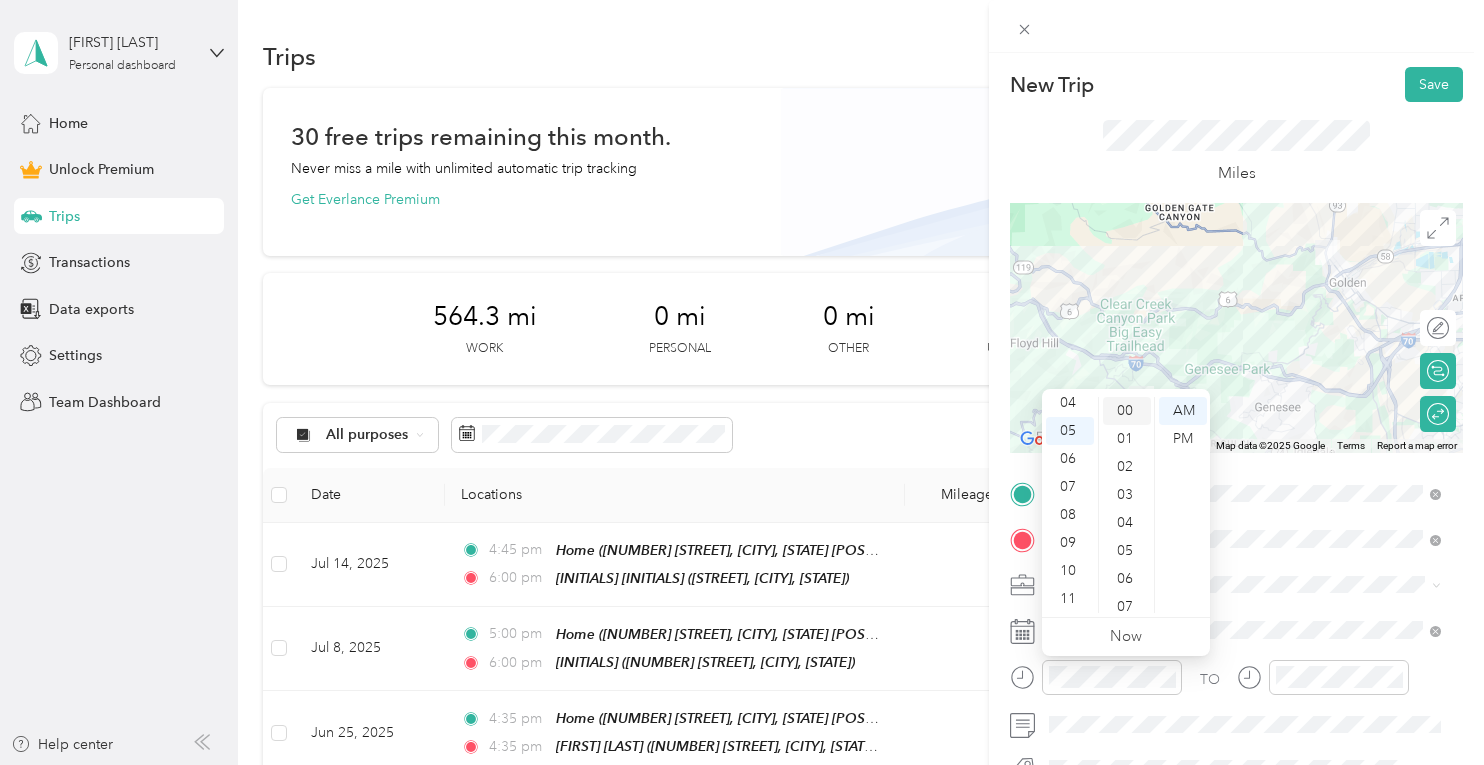click on "00" at bounding box center (1127, 411) 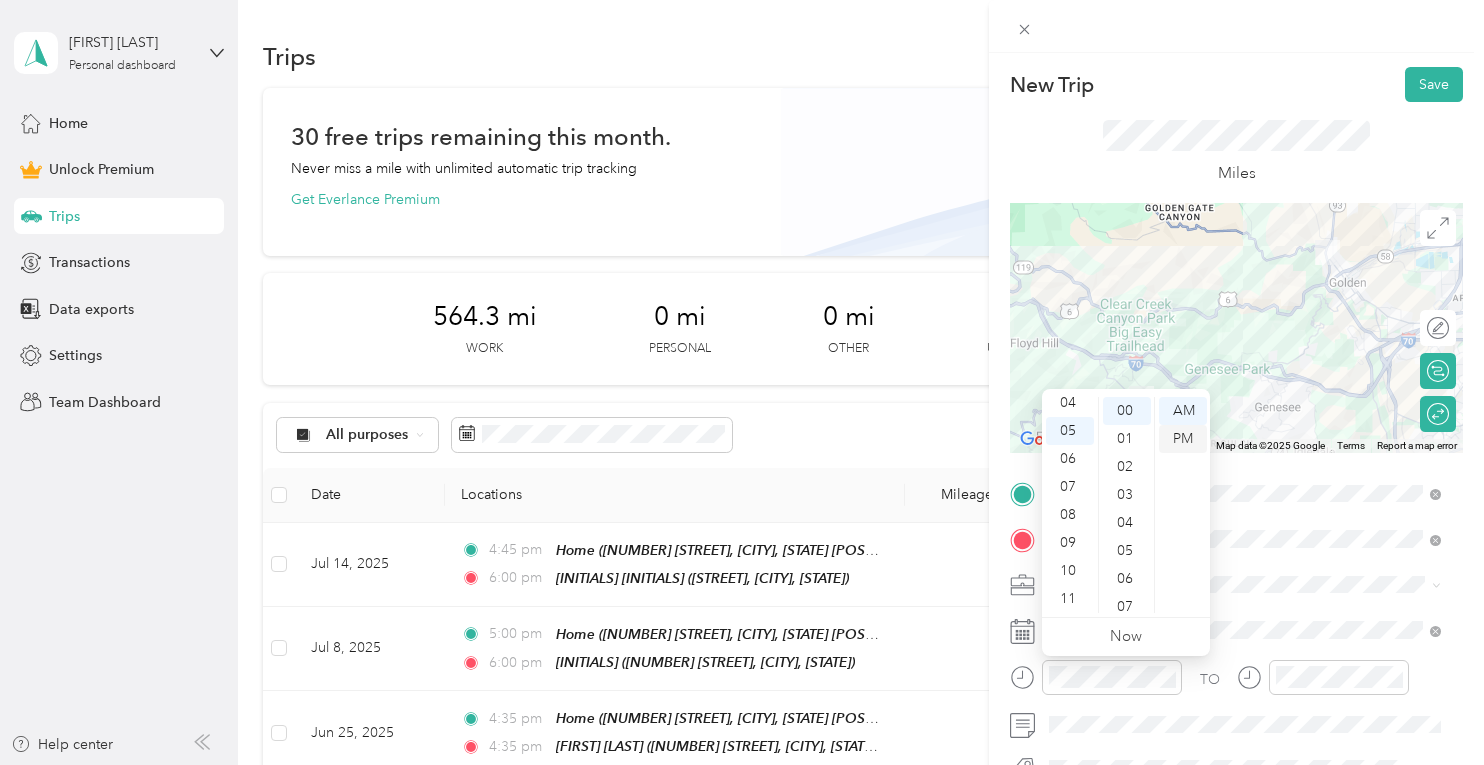 click on "PM" at bounding box center [1183, 439] 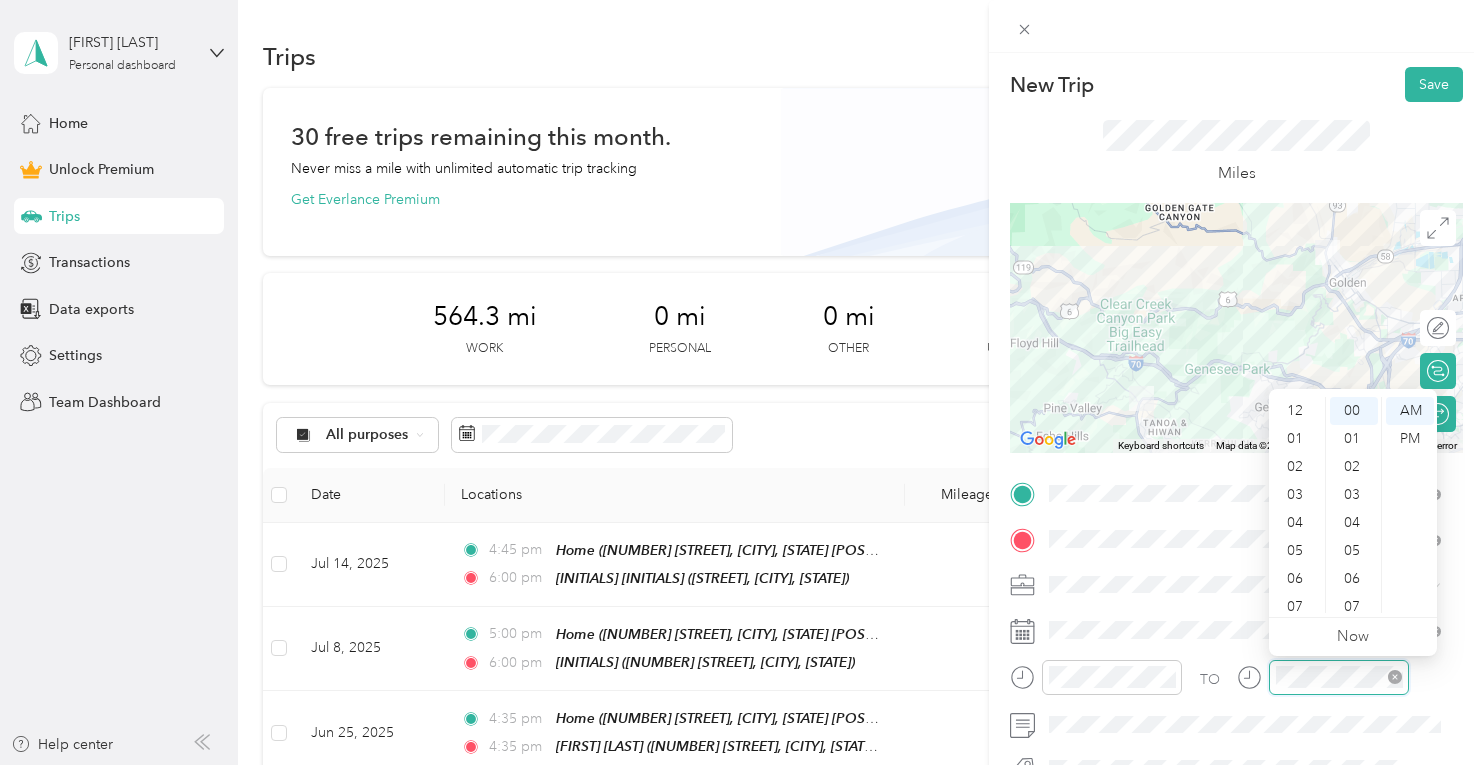 scroll, scrollTop: 120, scrollLeft: 0, axis: vertical 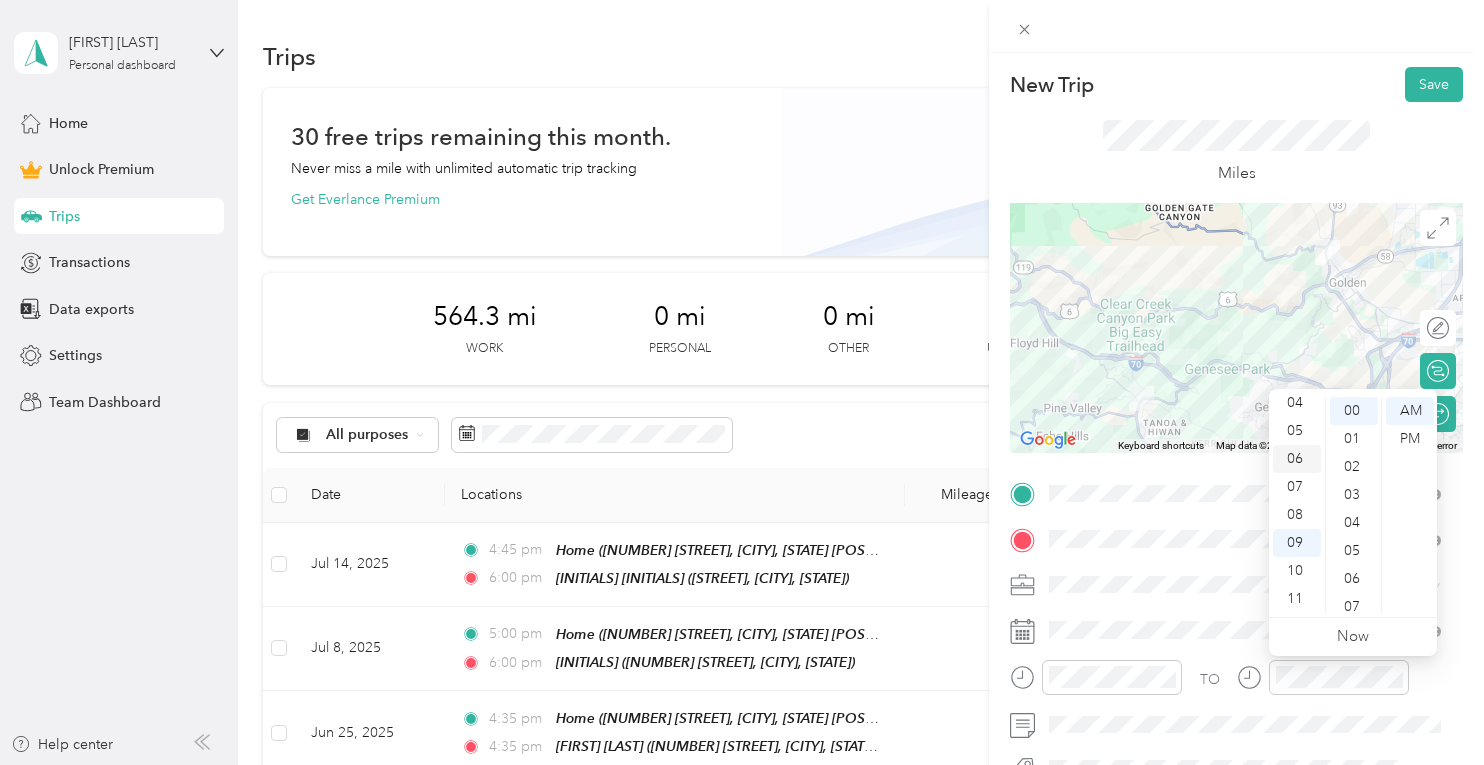 click on "06" at bounding box center (1297, 459) 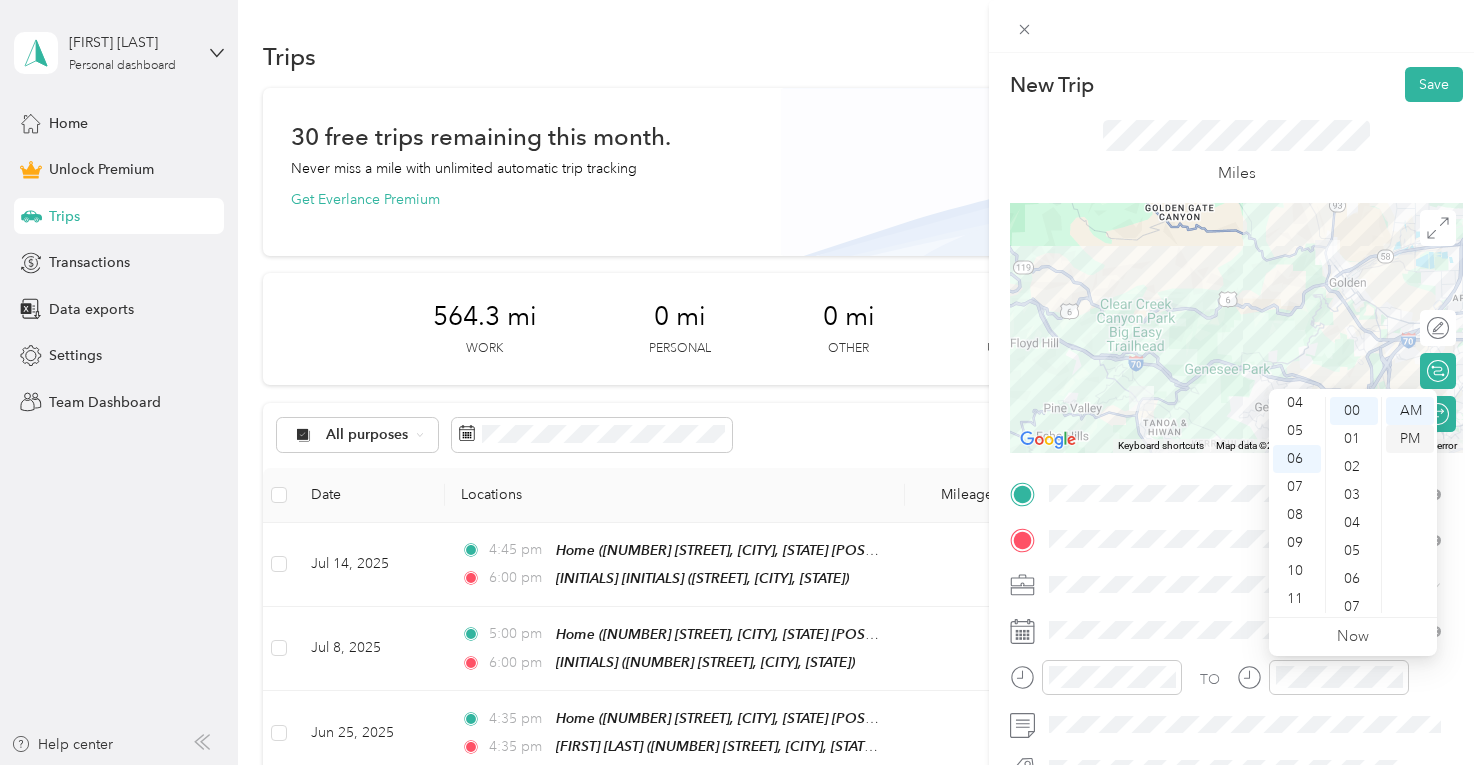 click on "PM" at bounding box center (1410, 439) 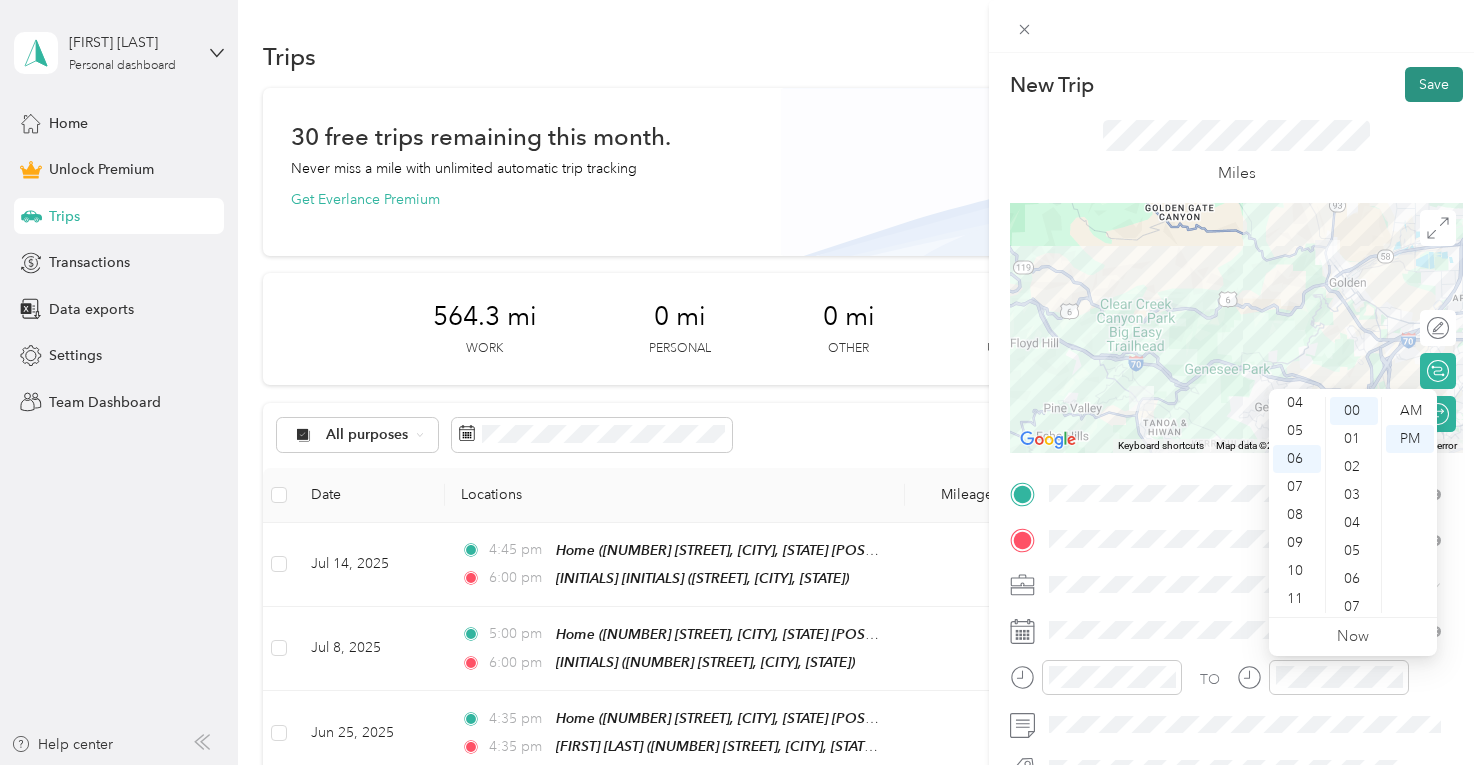 click on "Save" at bounding box center [1434, 84] 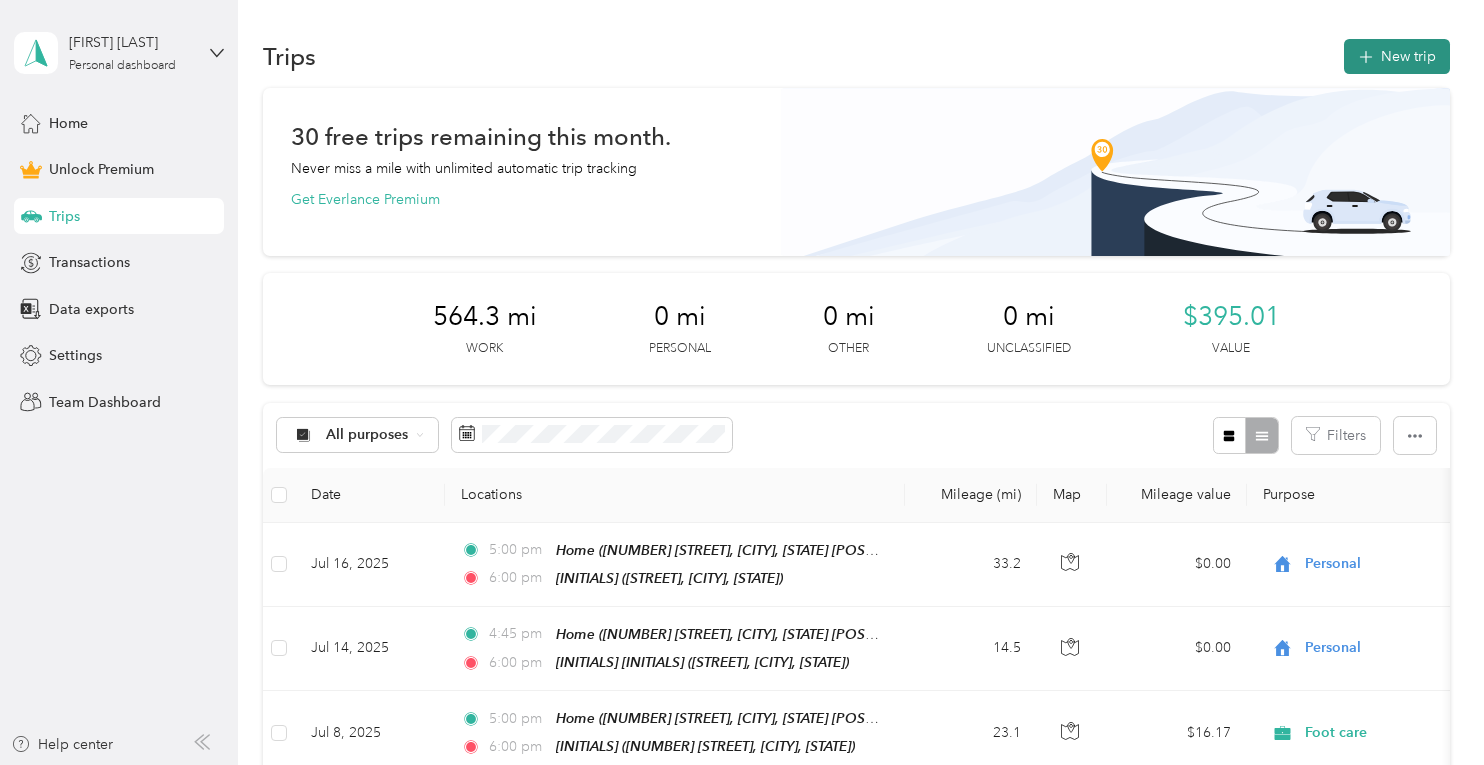 click on "New trip" at bounding box center (1397, 56) 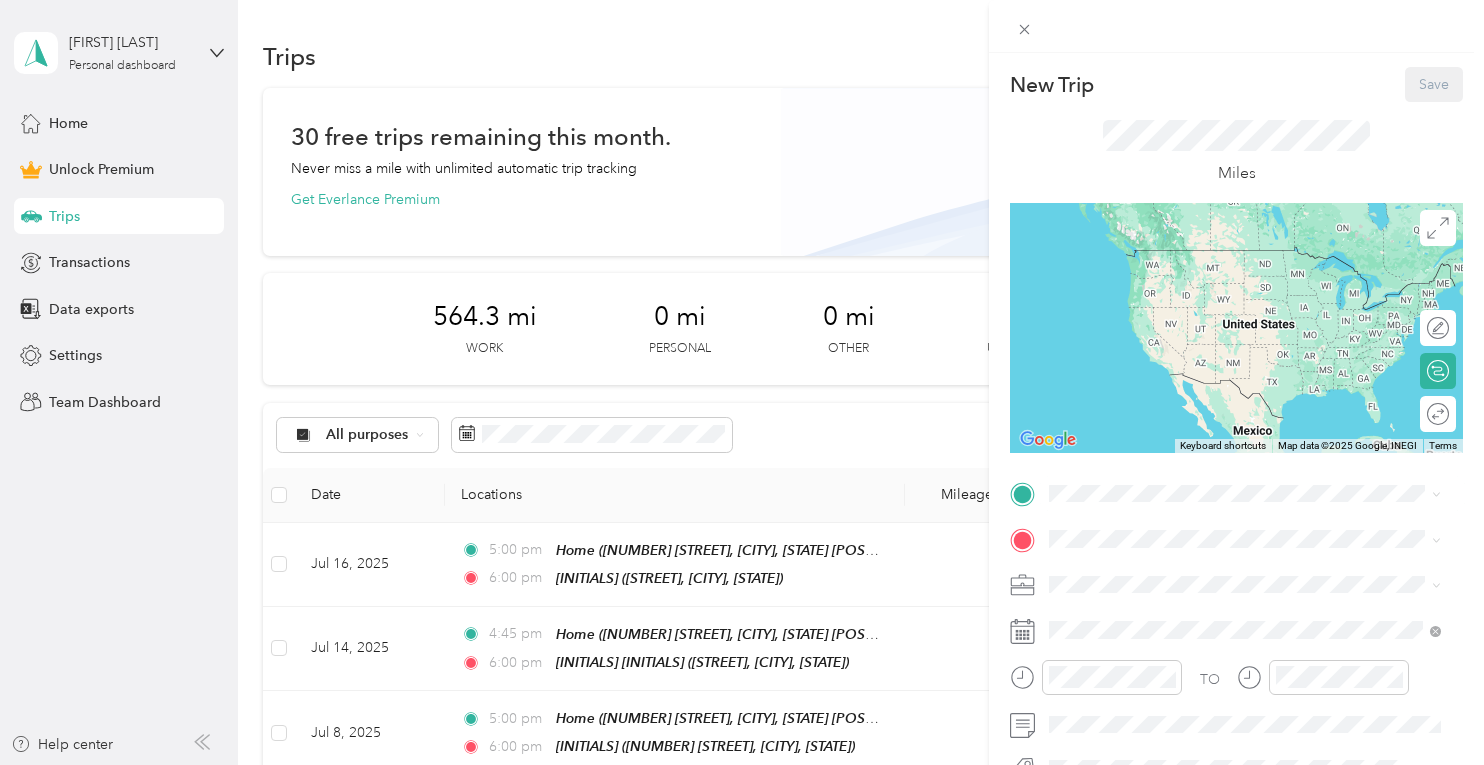 click on "Home" at bounding box center (1260, 444) 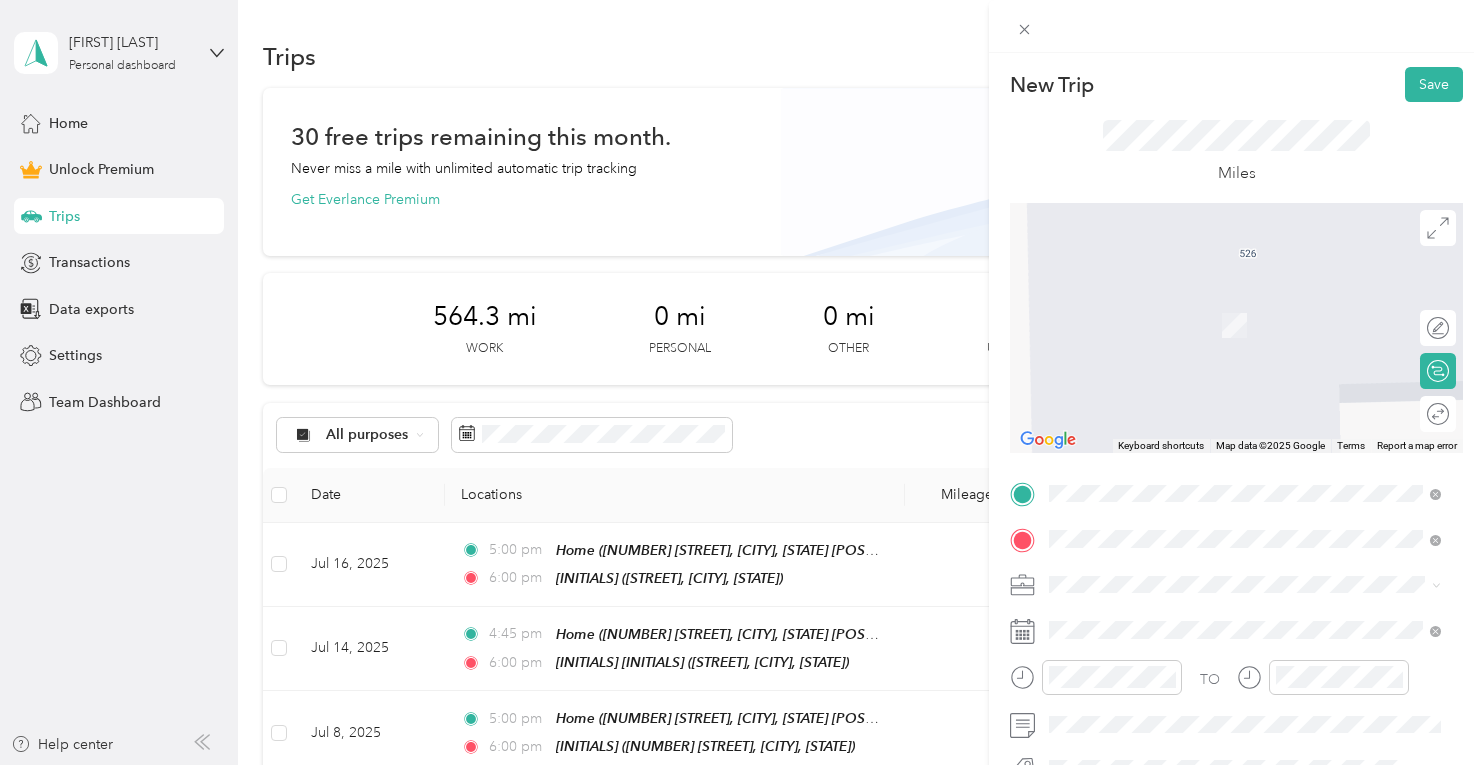 click on "[INITIALS] [INITIALS] [NUMBER] [STREET], [CITY], [STATE], [COUNTRY]" at bounding box center (1242, 315) 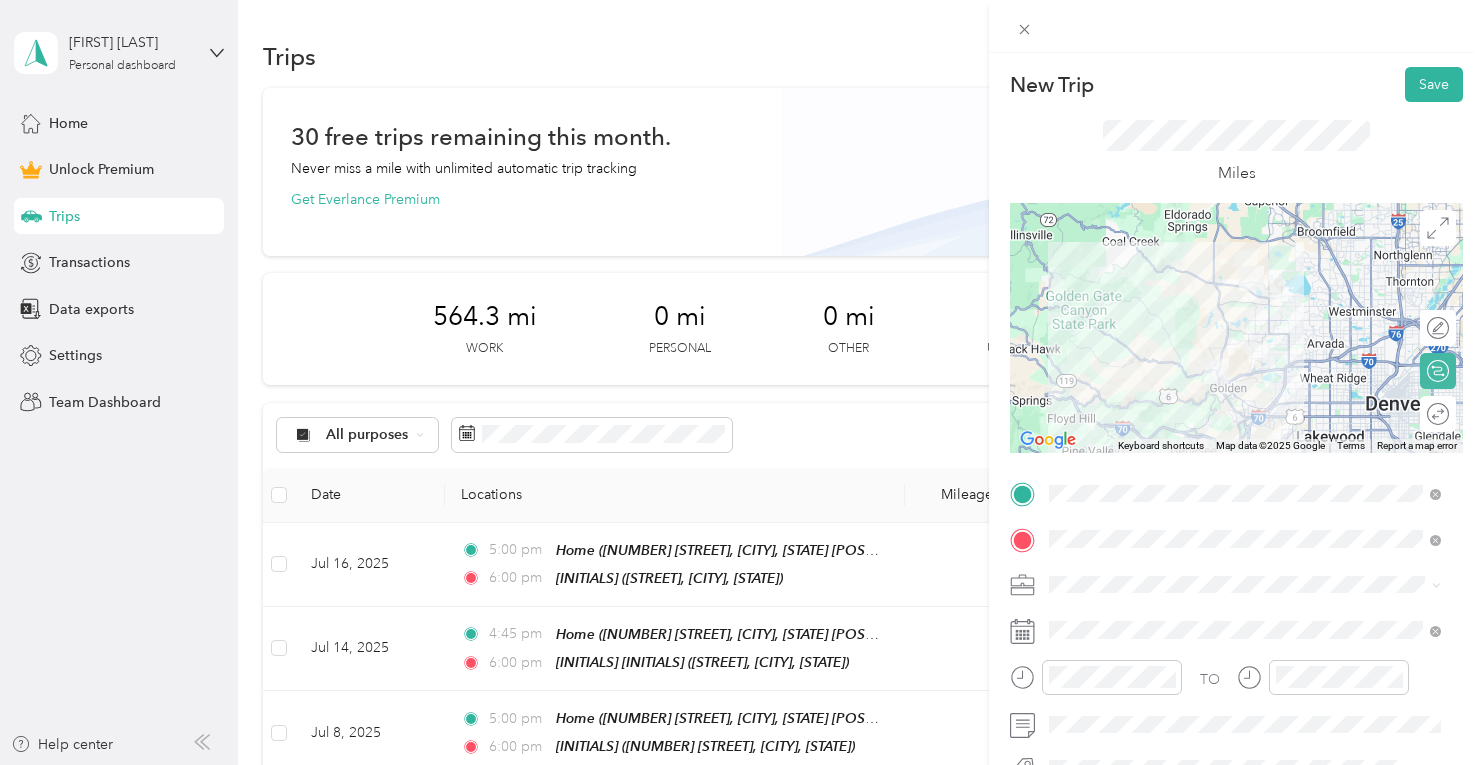 click at bounding box center [1561, 414] 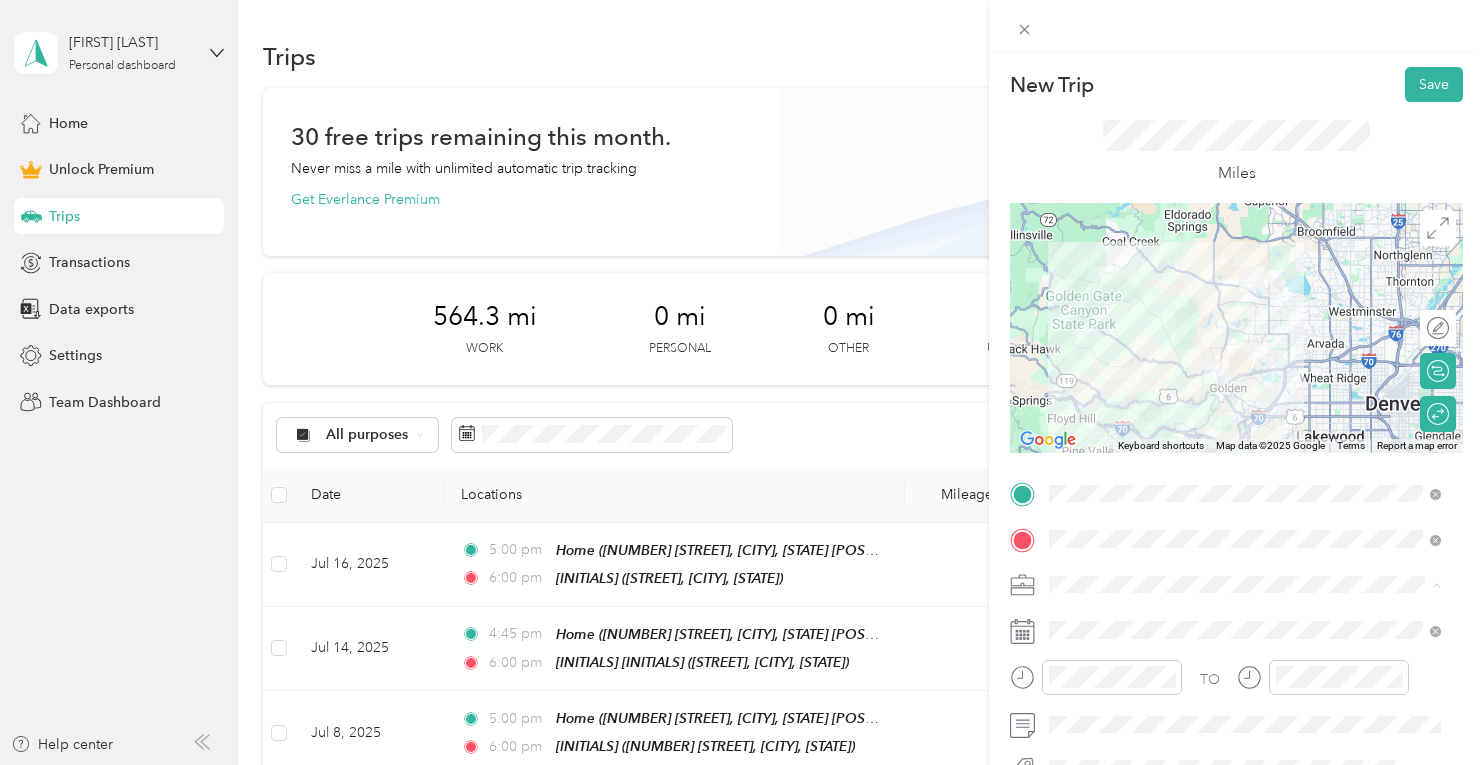 click on "Foot care" at bounding box center [1086, 374] 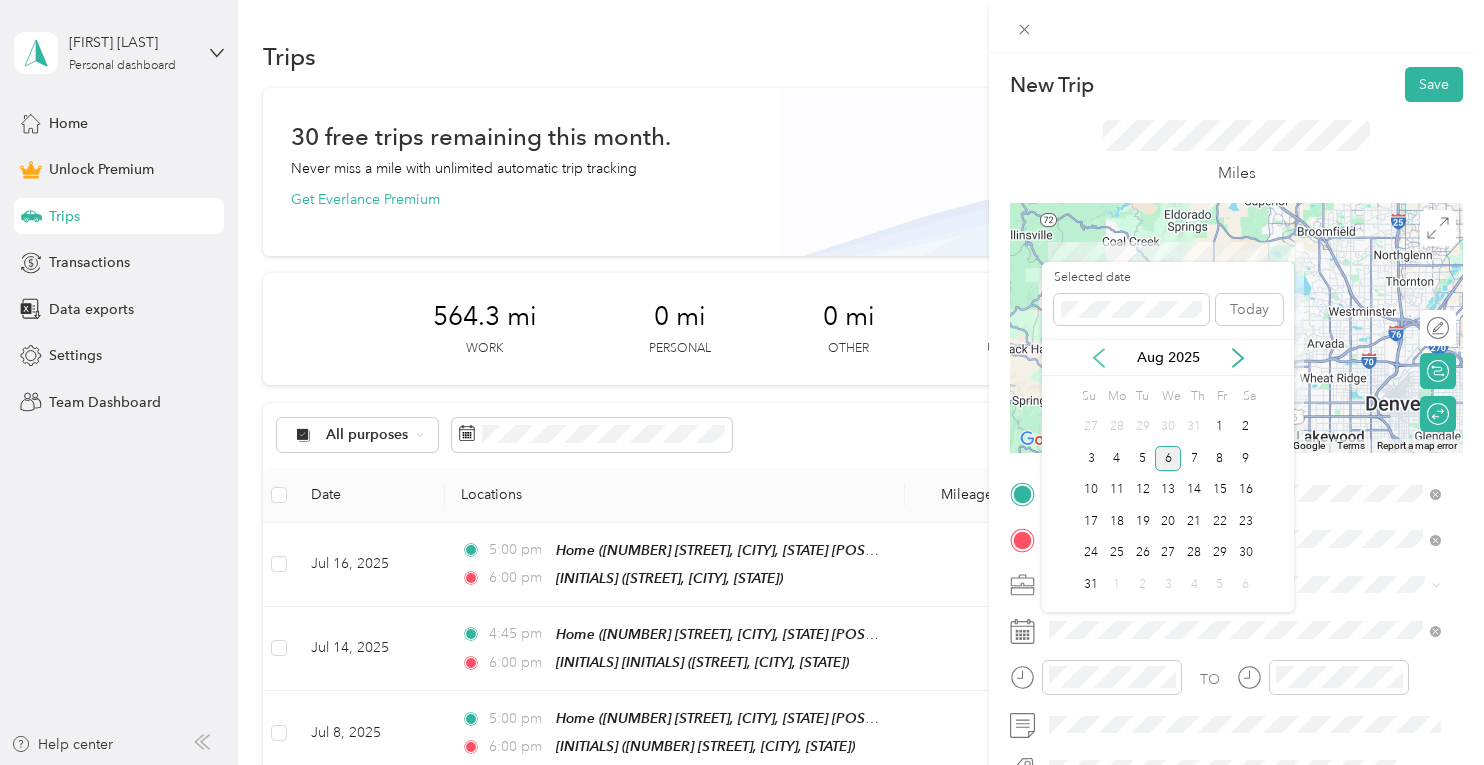 click 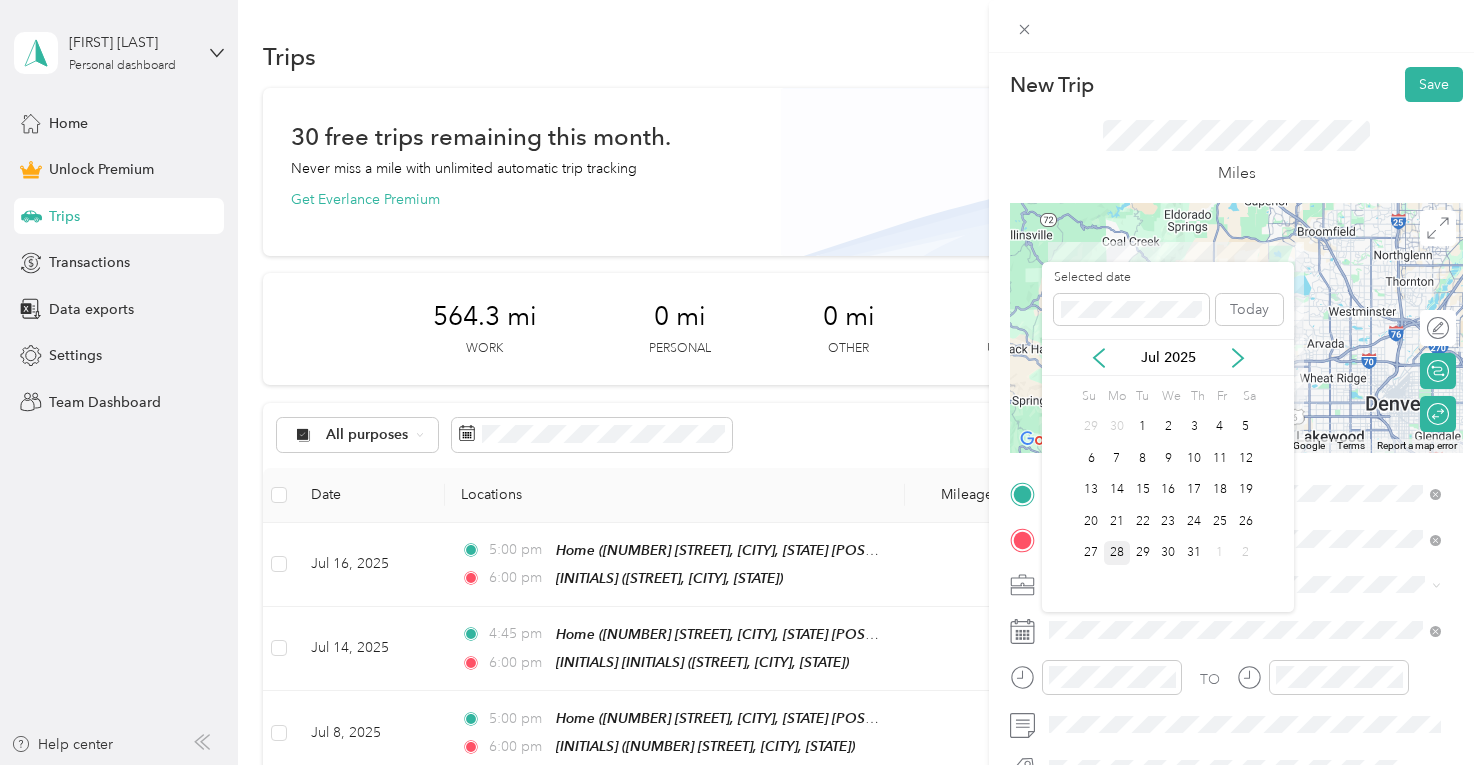 click on "28" at bounding box center [1117, 553] 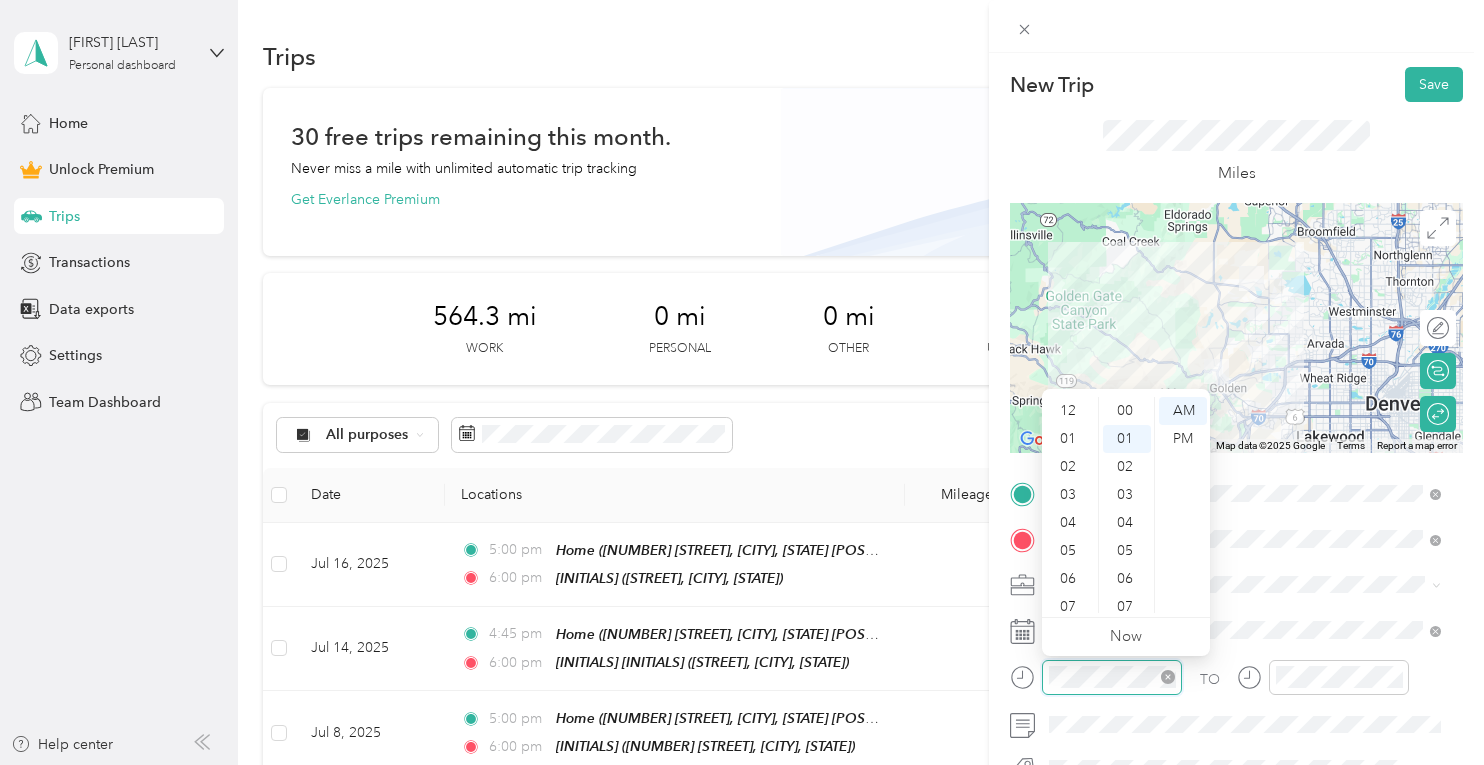 scroll, scrollTop: 28, scrollLeft: 0, axis: vertical 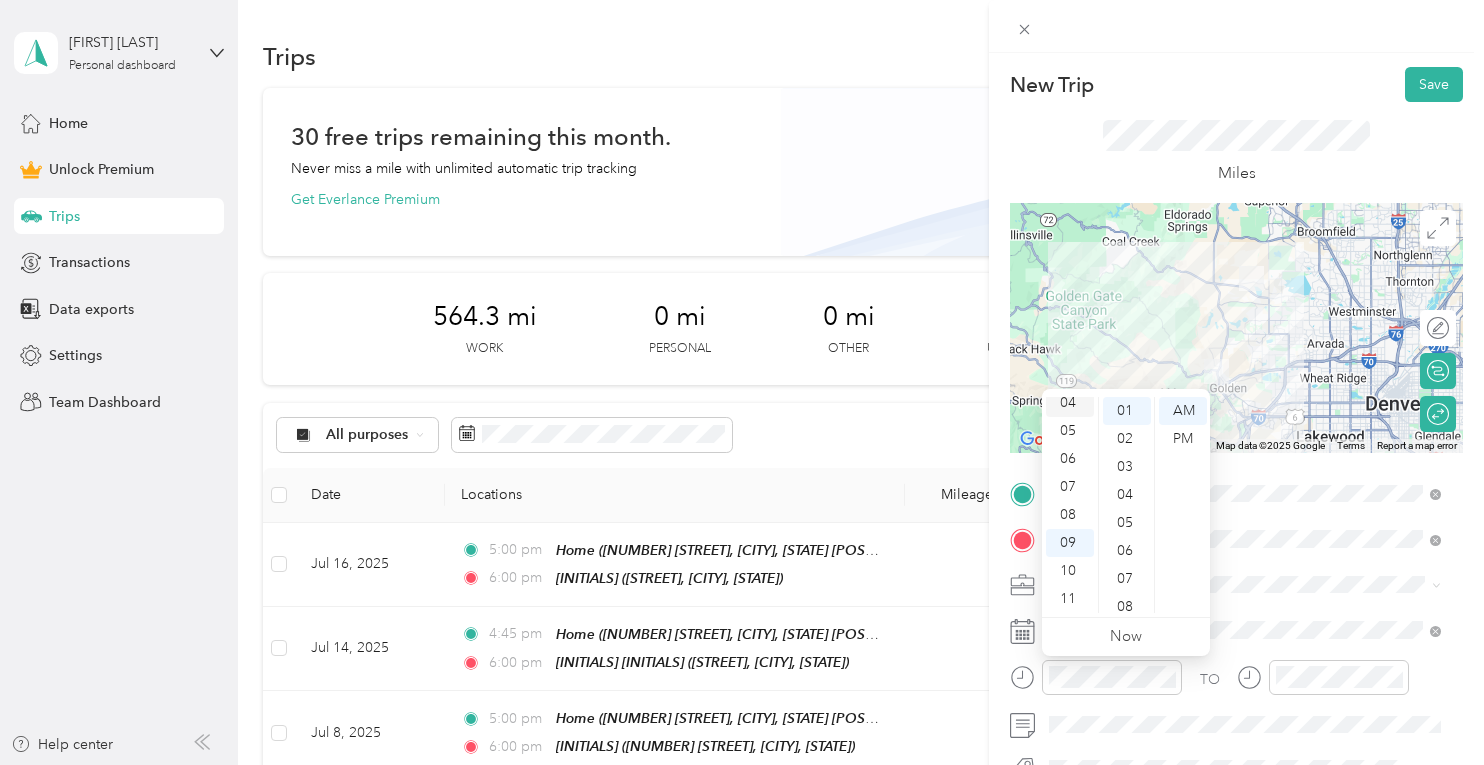 click on "04" at bounding box center [1070, 403] 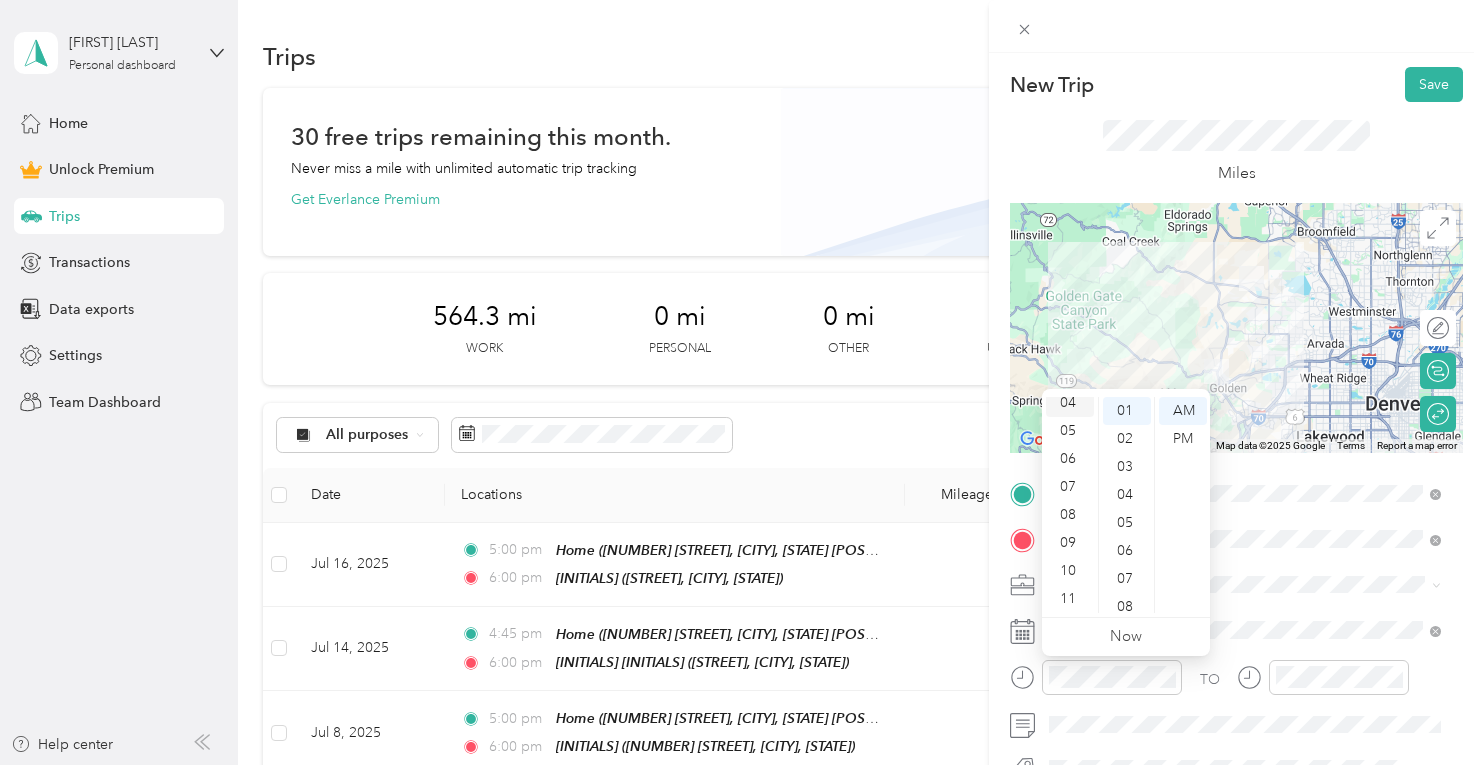 scroll, scrollTop: 112, scrollLeft: 0, axis: vertical 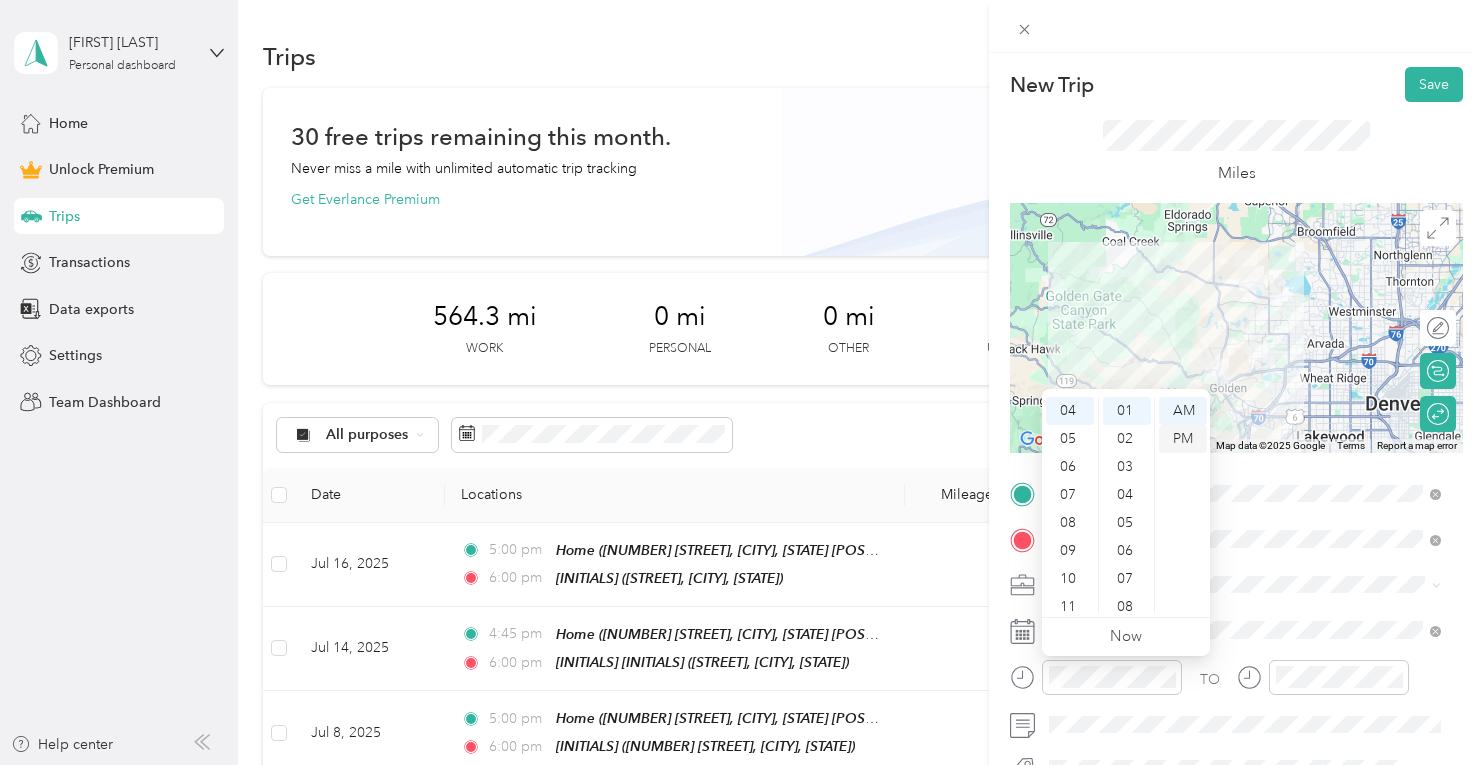 click on "PM" at bounding box center (1183, 439) 